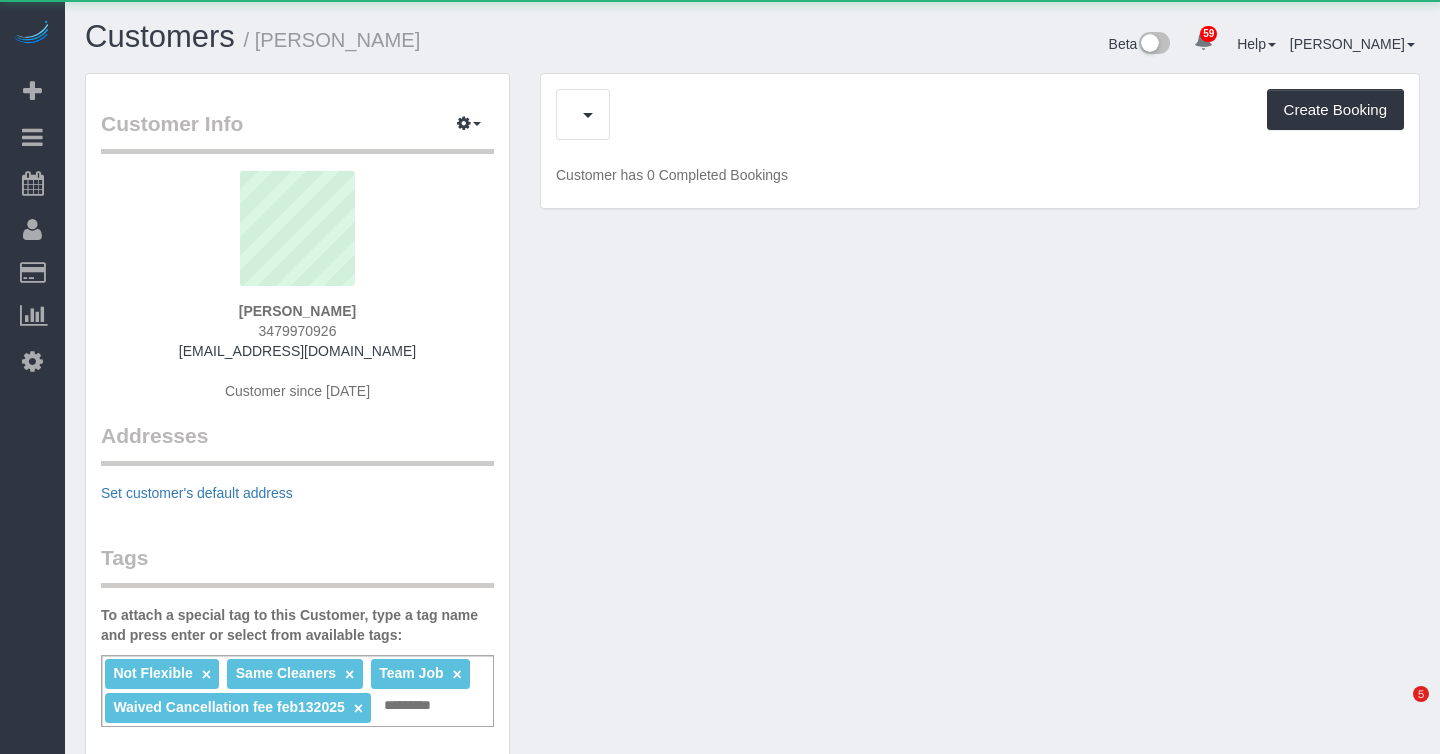 scroll, scrollTop: 0, scrollLeft: 0, axis: both 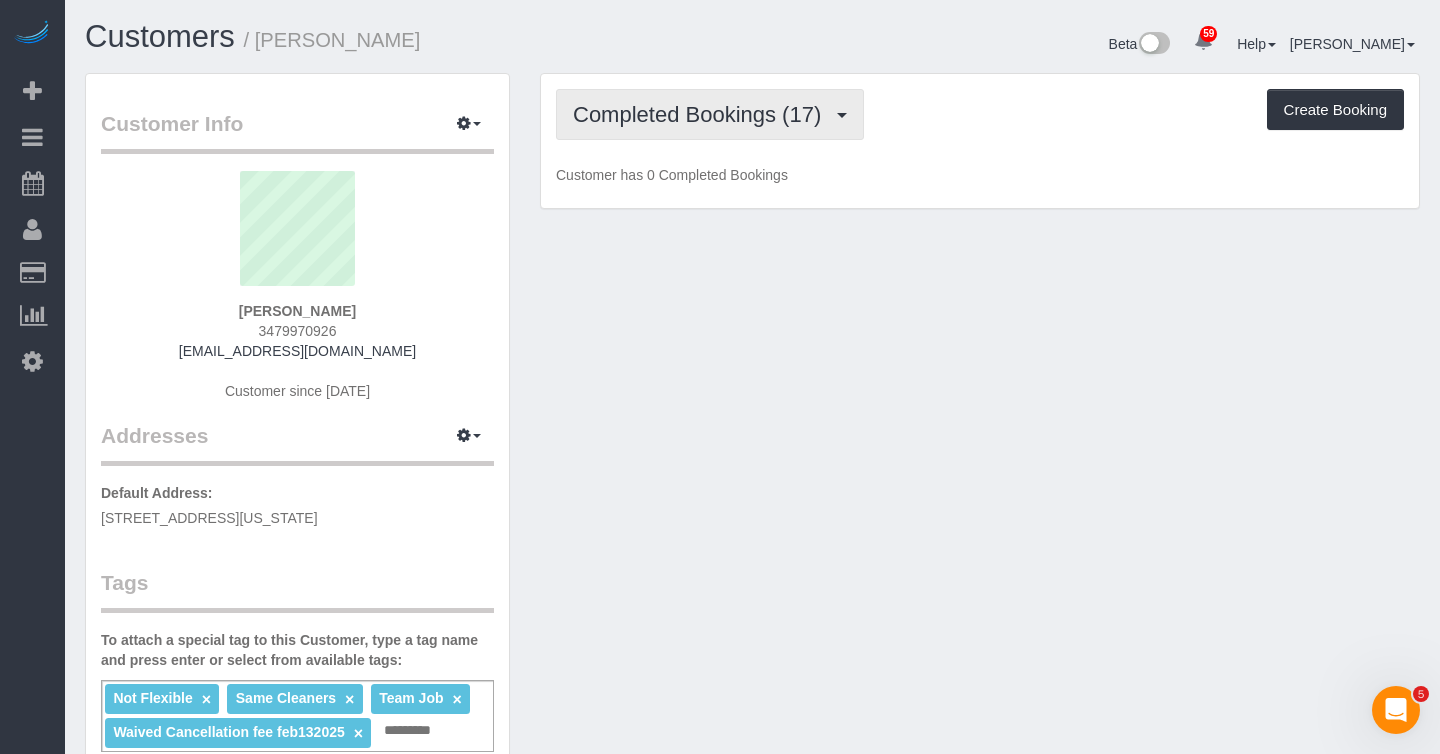 click on "Completed Bookings (17)" at bounding box center [702, 114] 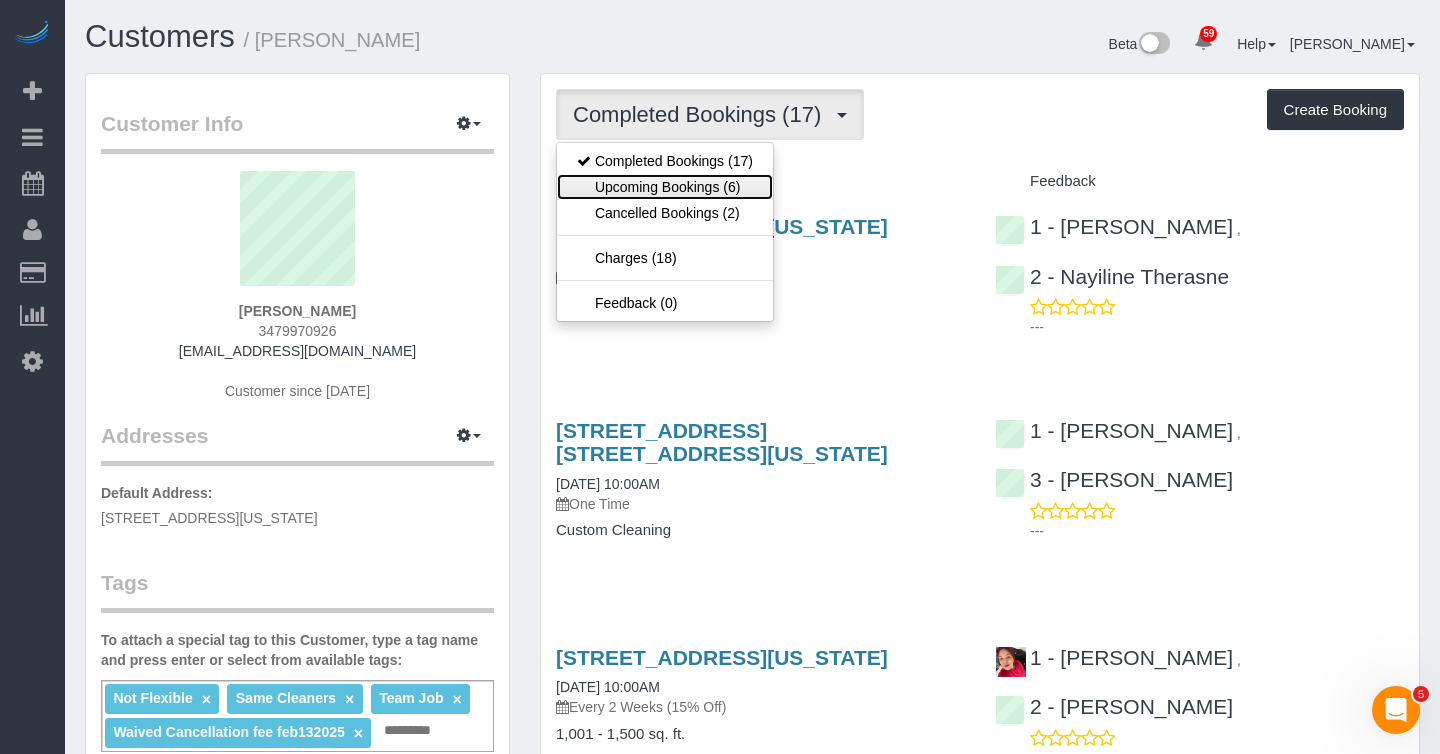 click on "Upcoming Bookings (6)" at bounding box center [665, 187] 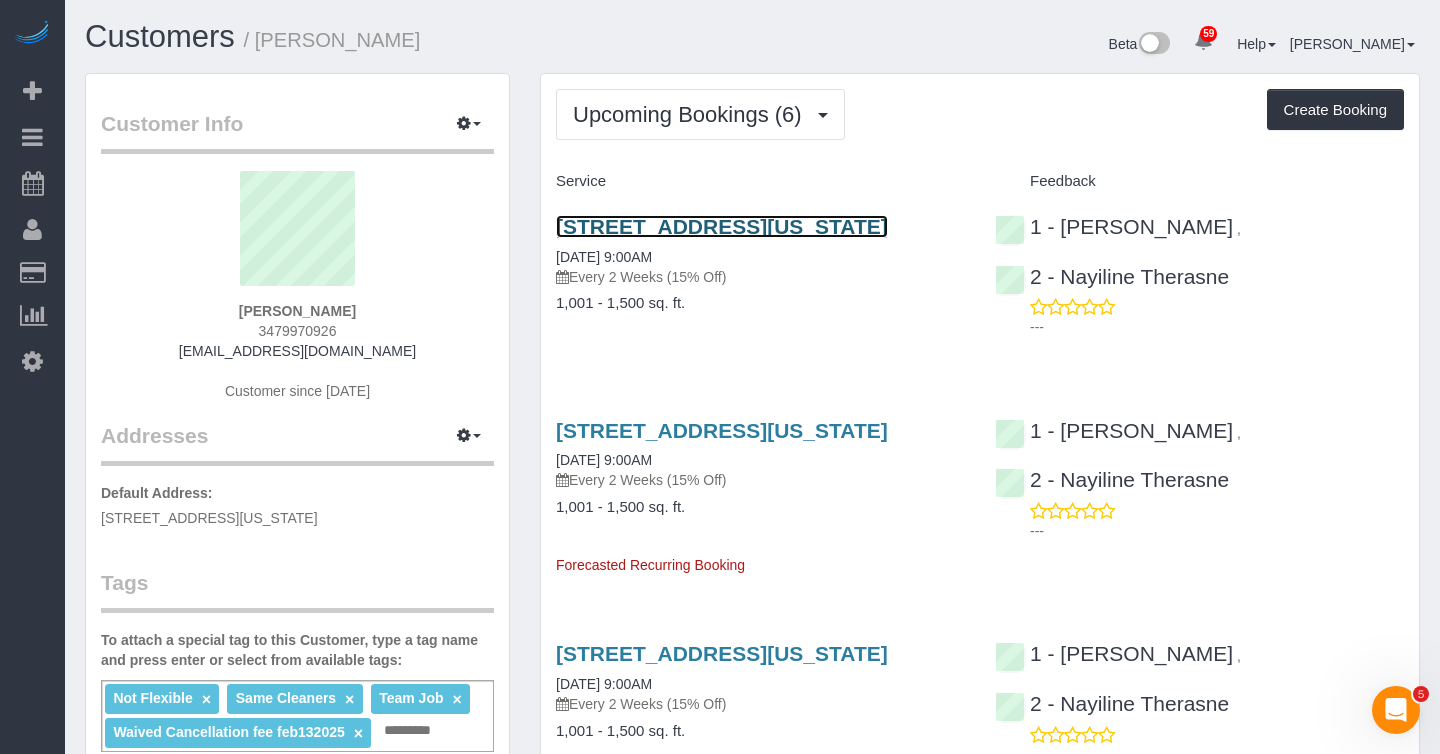 click on "124 East 13th Street, Apt.5, New York, NY 10003" at bounding box center (722, 226) 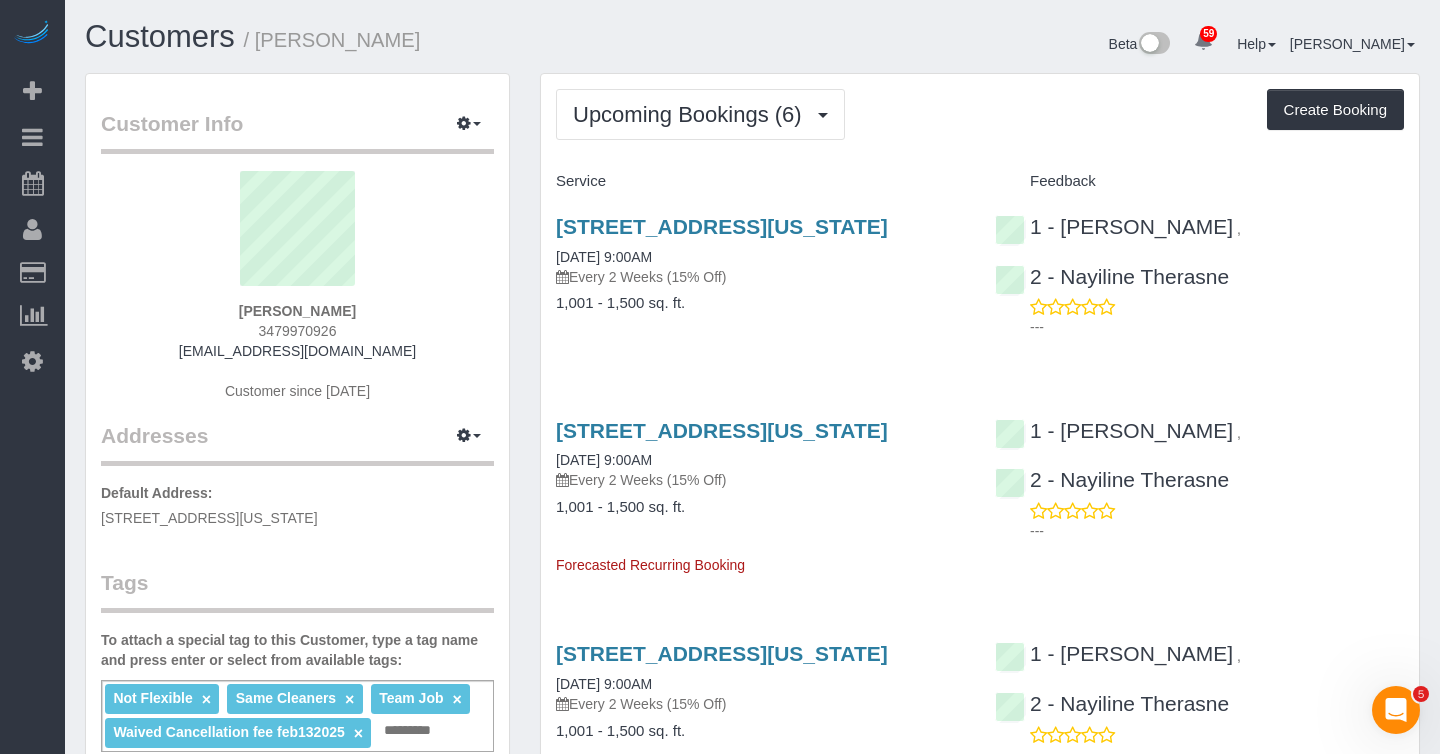 drag, startPoint x: 546, startPoint y: 503, endPoint x: 691, endPoint y: 513, distance: 145.34442 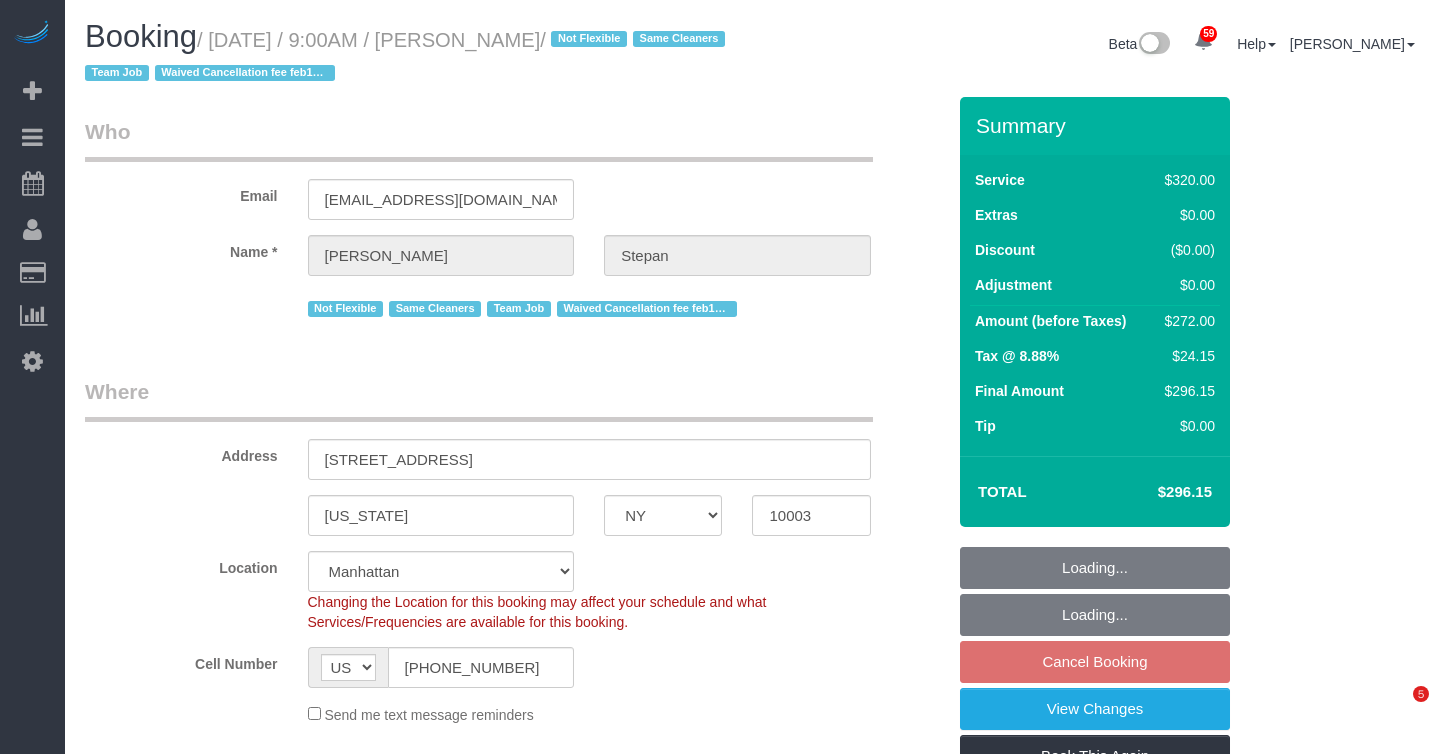 select on "NY" 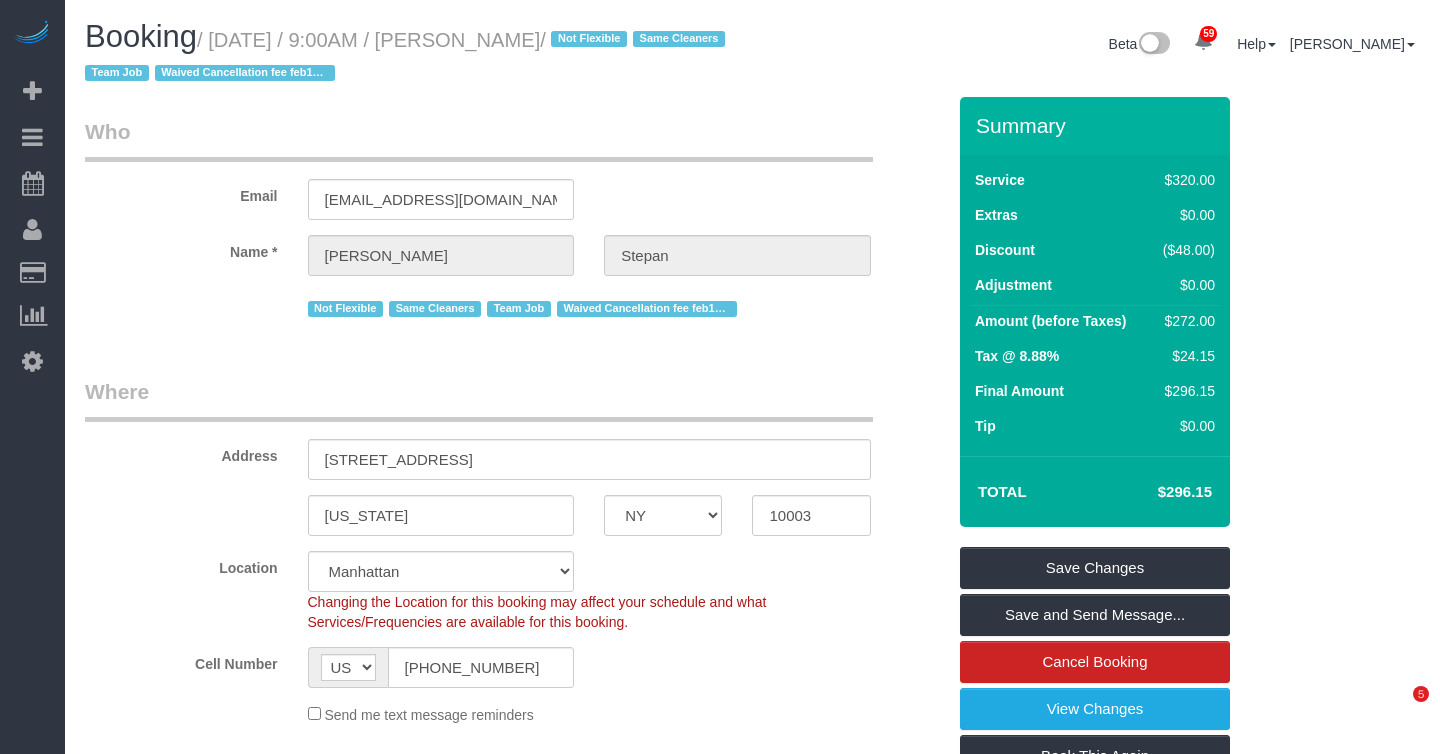 scroll, scrollTop: 0, scrollLeft: 0, axis: both 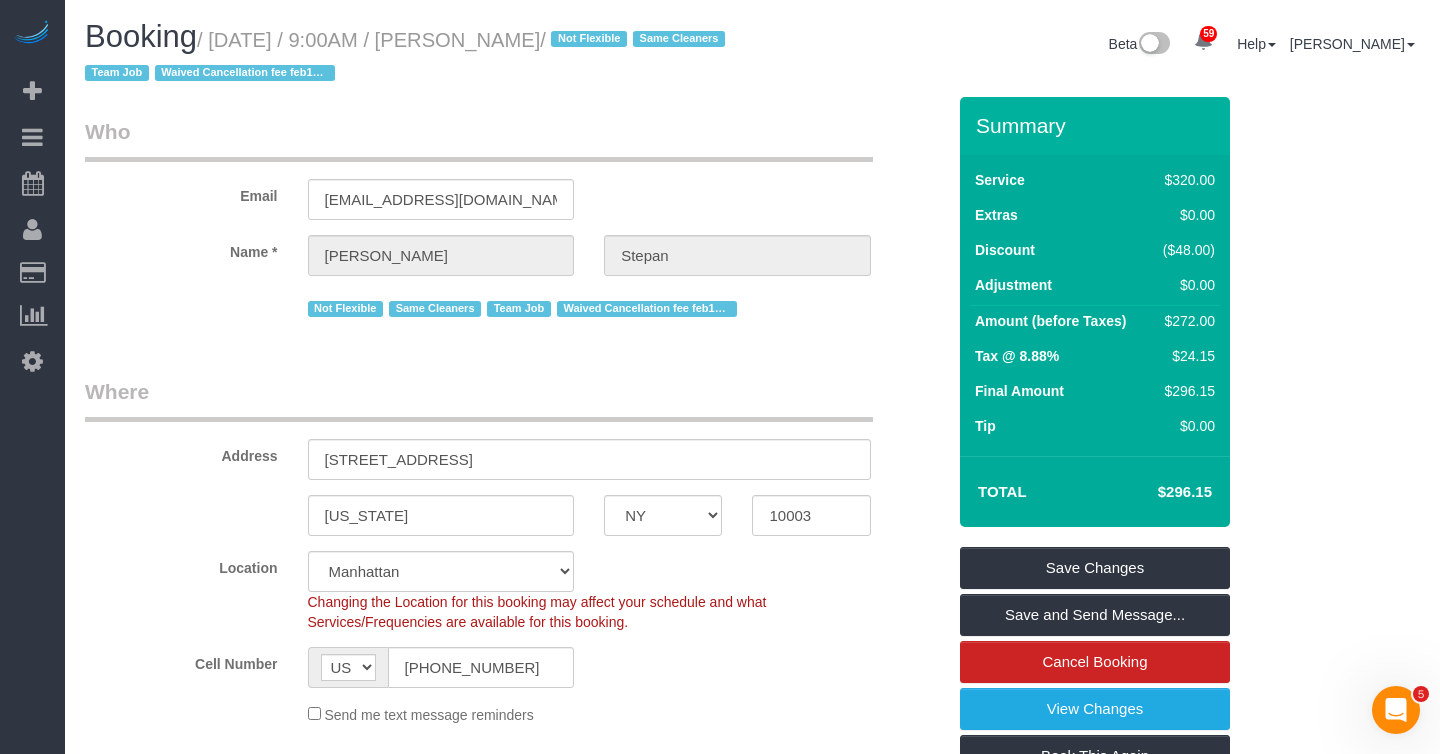 drag, startPoint x: 227, startPoint y: 44, endPoint x: 579, endPoint y: 51, distance: 352.0696 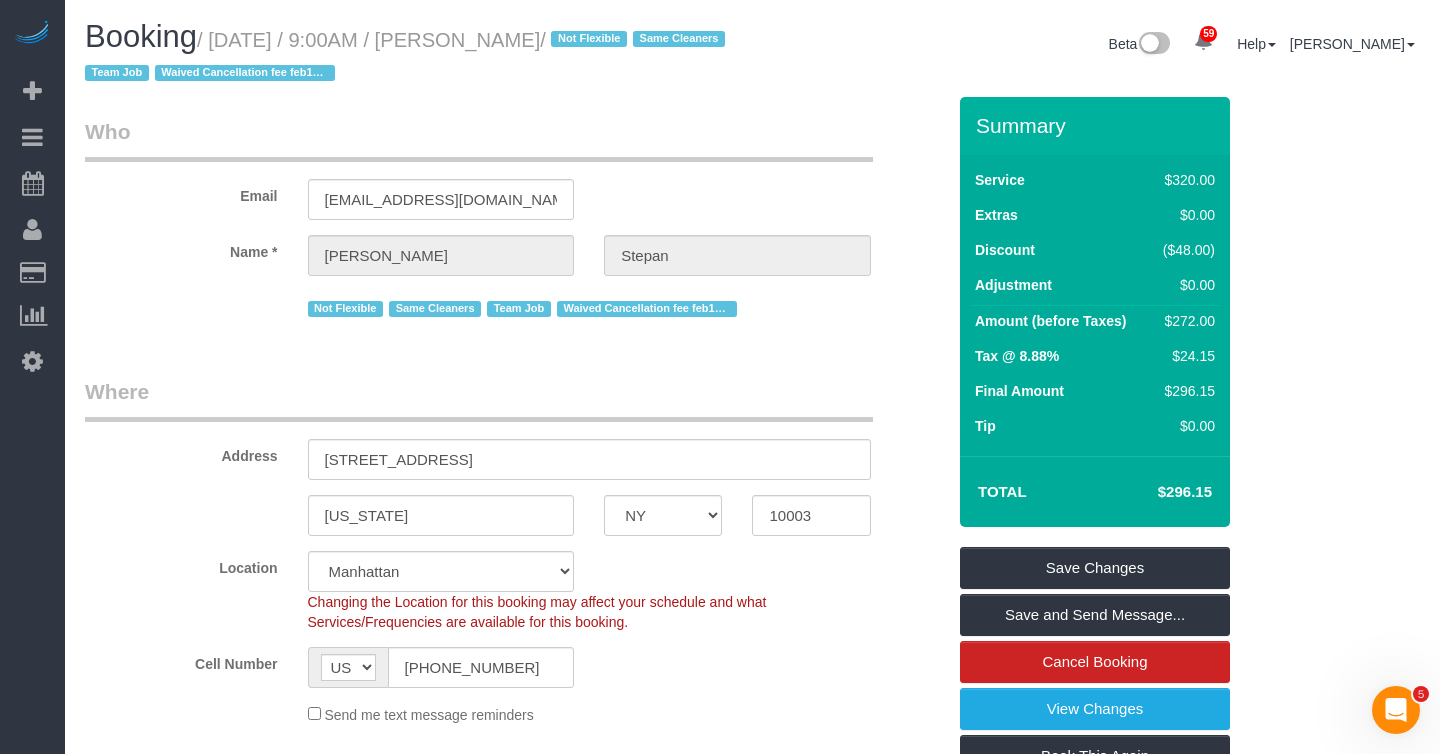 click on "/ July 10, 2025 / 9:00AM / Angela Stepan
/
Not Flexible
Same Cleaners
Team Job
Waived Cancellation fee feb132025" at bounding box center (408, 57) 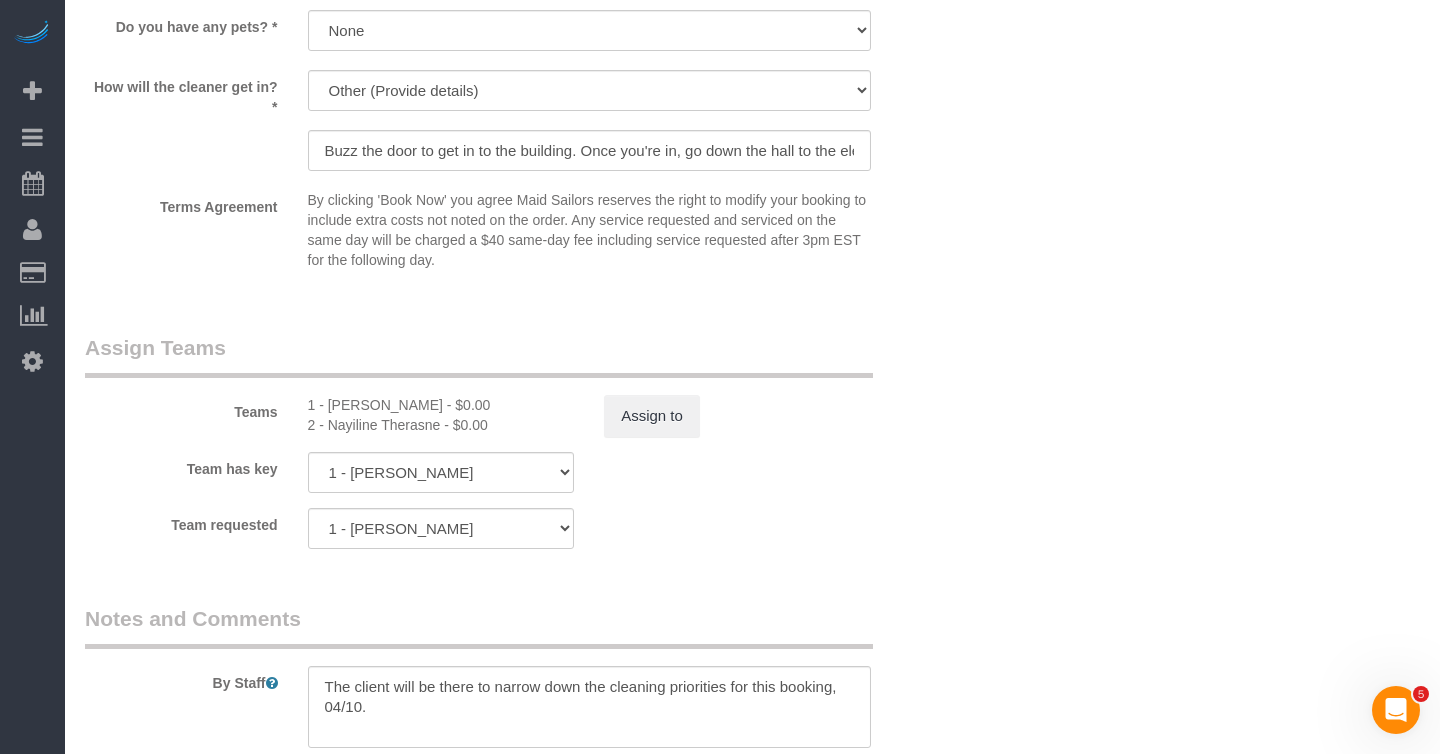 scroll, scrollTop: 2017, scrollLeft: 0, axis: vertical 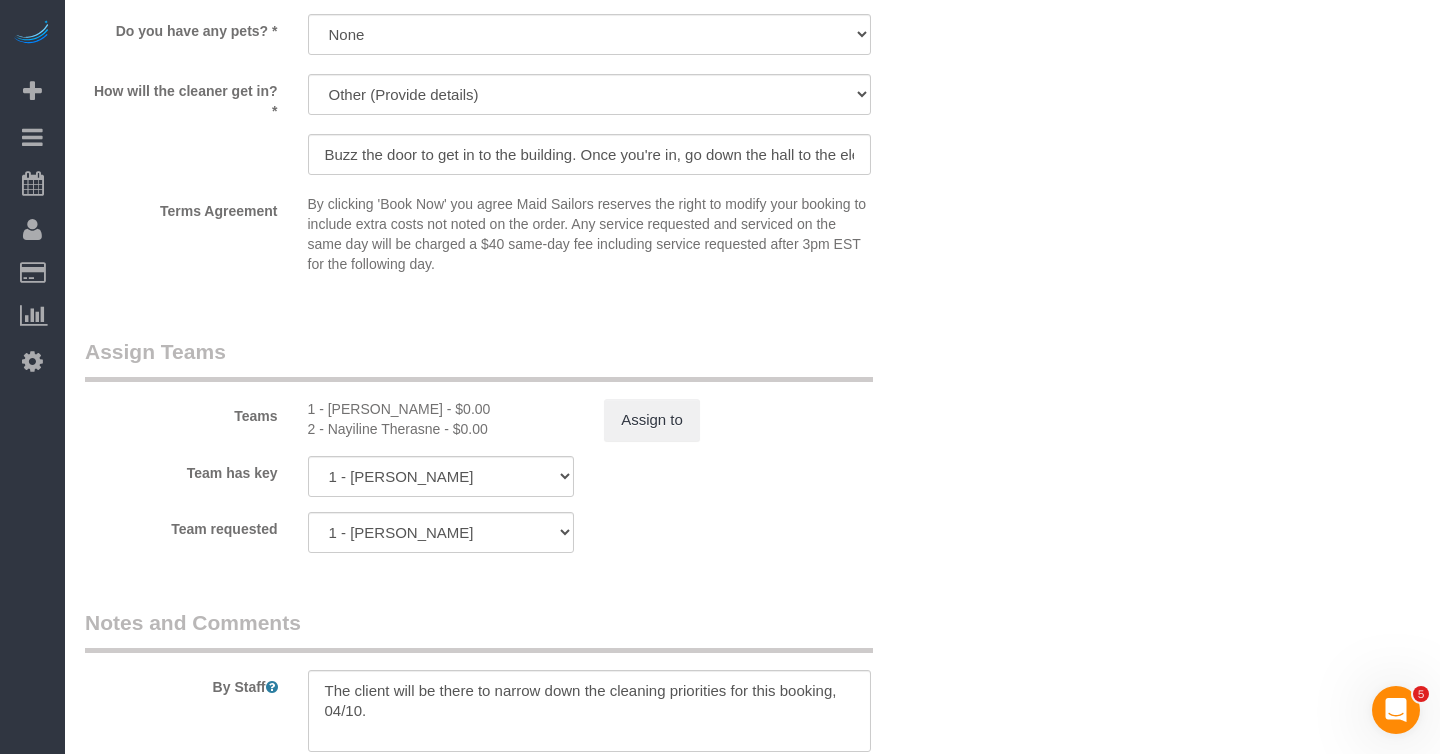 drag, startPoint x: 440, startPoint y: 431, endPoint x: 327, endPoint y: 403, distance: 116.41735 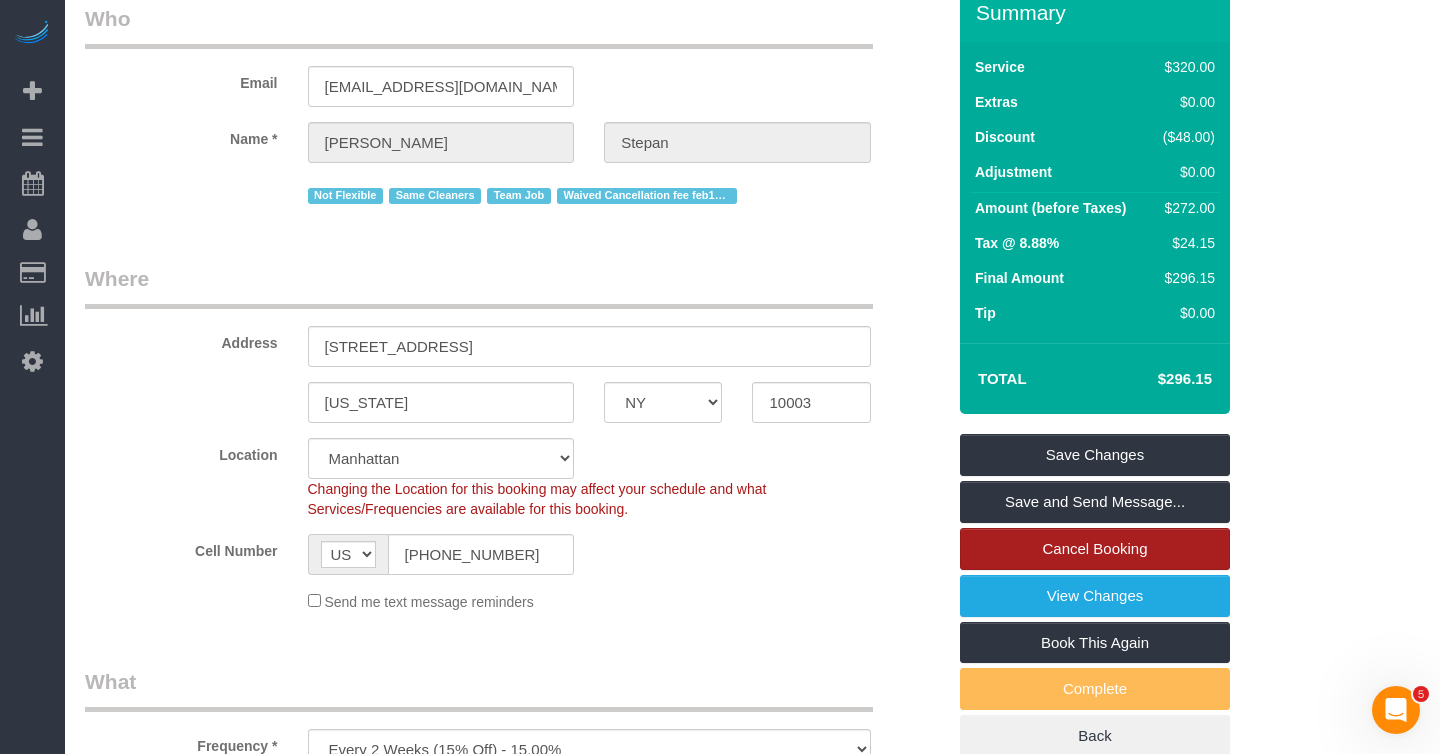 scroll, scrollTop: 125, scrollLeft: 0, axis: vertical 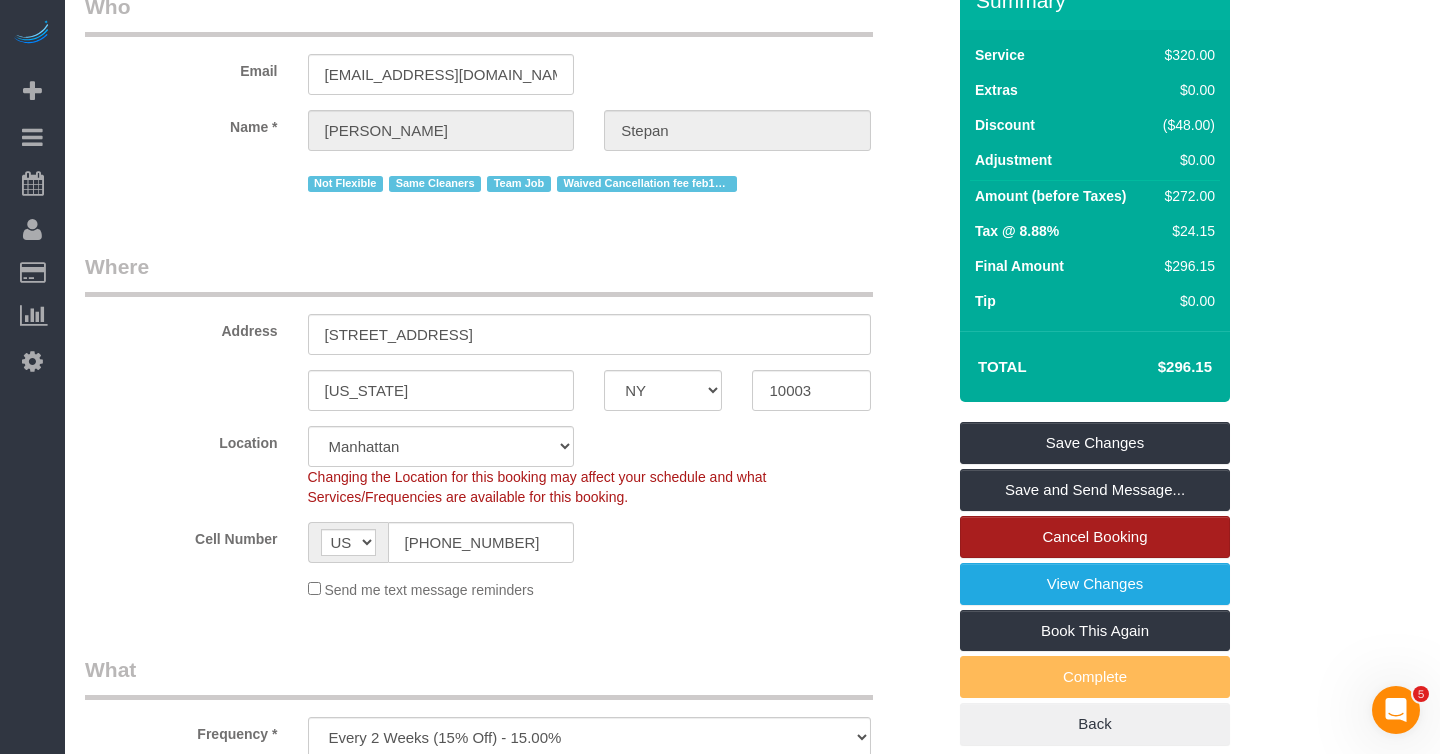 click on "Cancel Booking" at bounding box center [1095, 537] 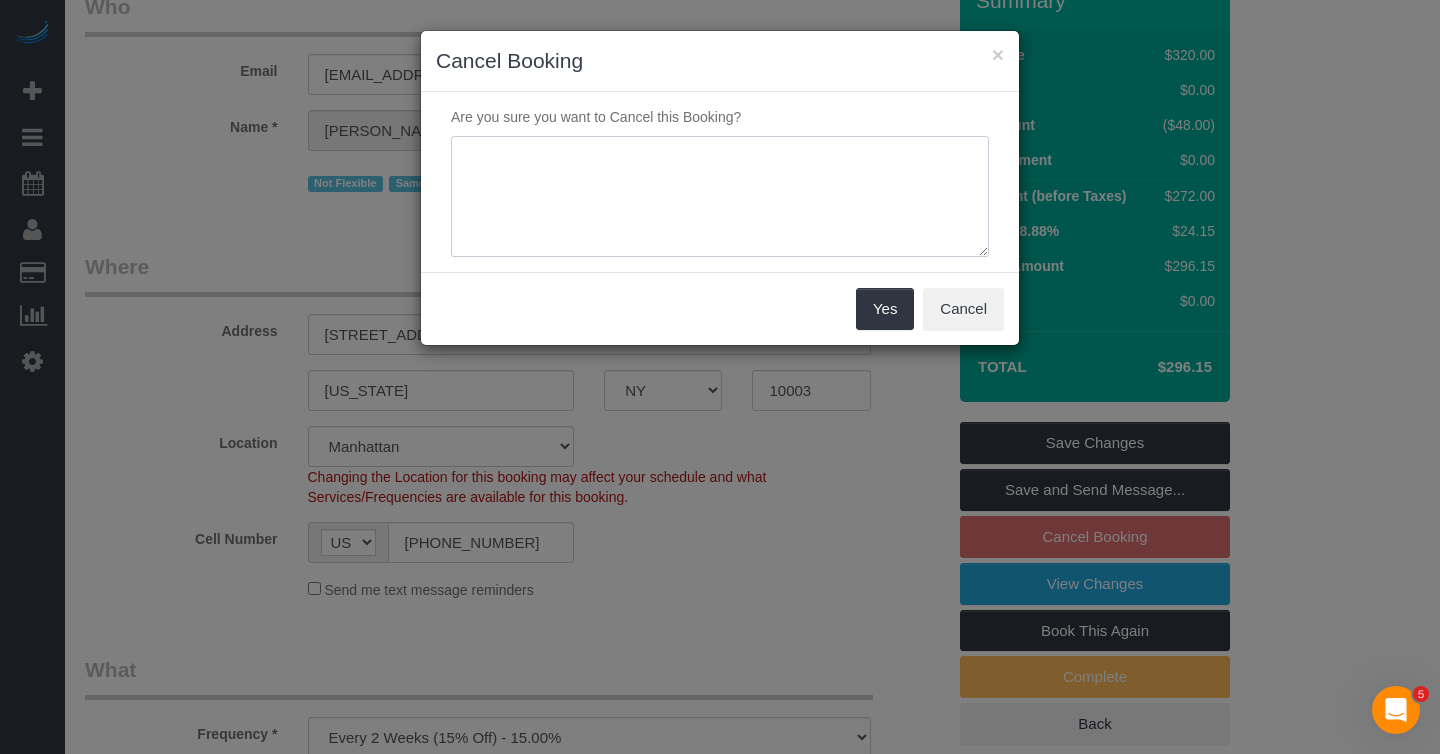 click at bounding box center (720, 197) 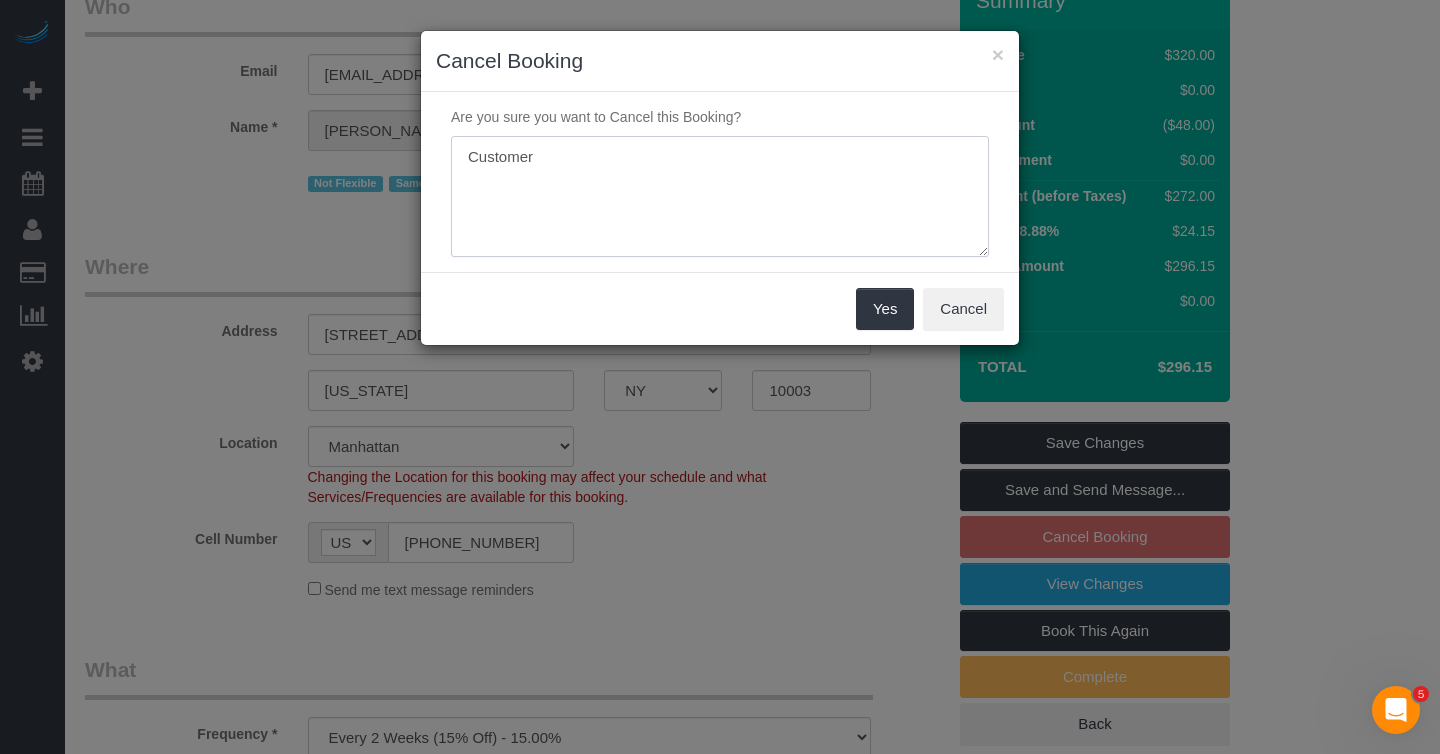 click at bounding box center (720, 197) 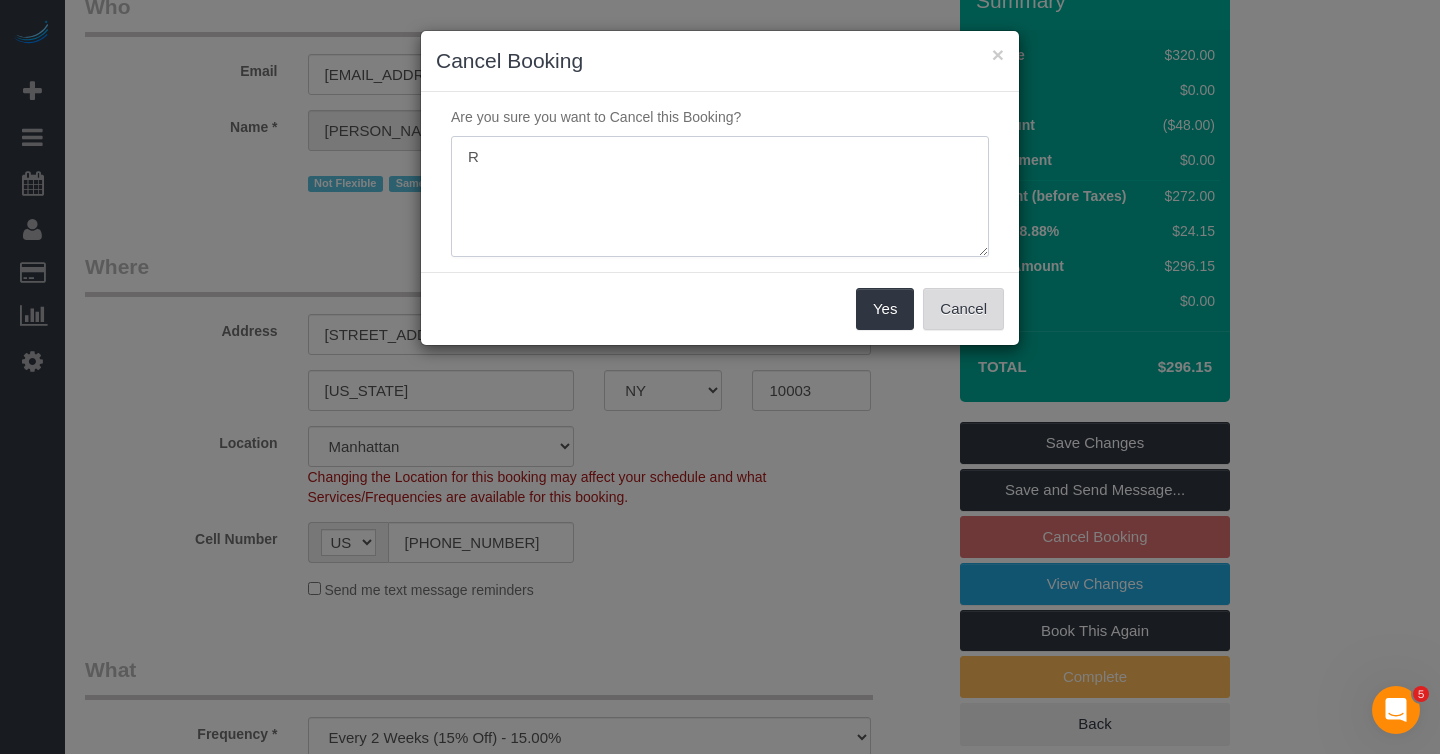 type on "R" 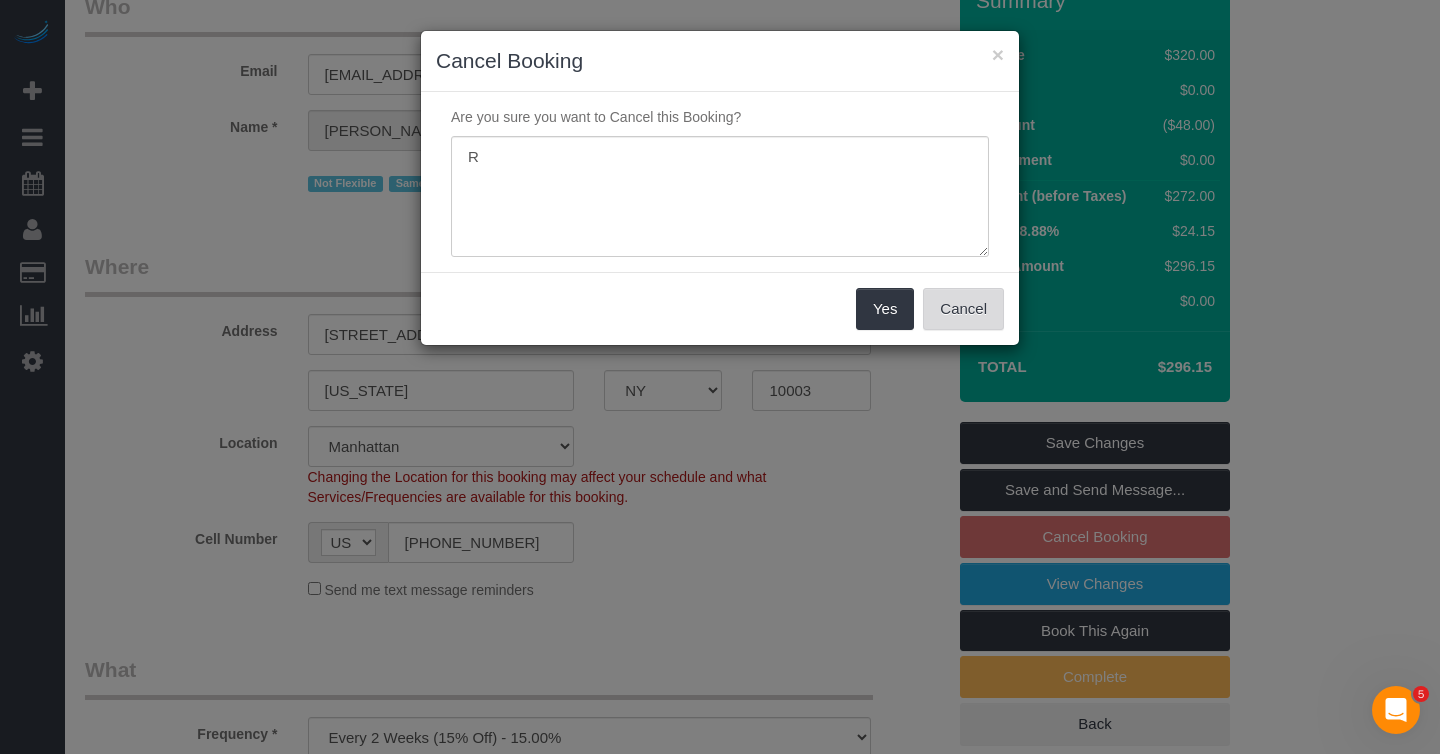 click on "Cancel" at bounding box center (963, 309) 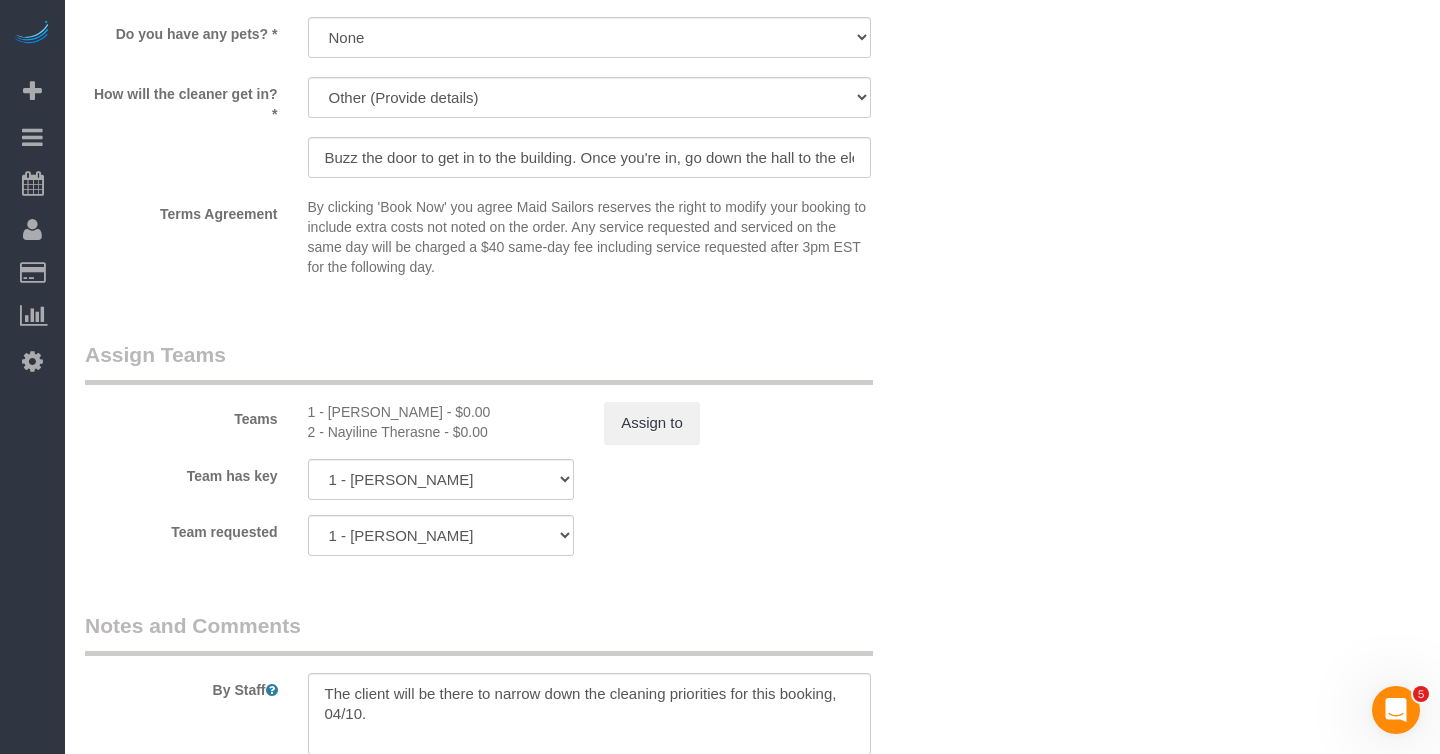 scroll, scrollTop: 1981, scrollLeft: 0, axis: vertical 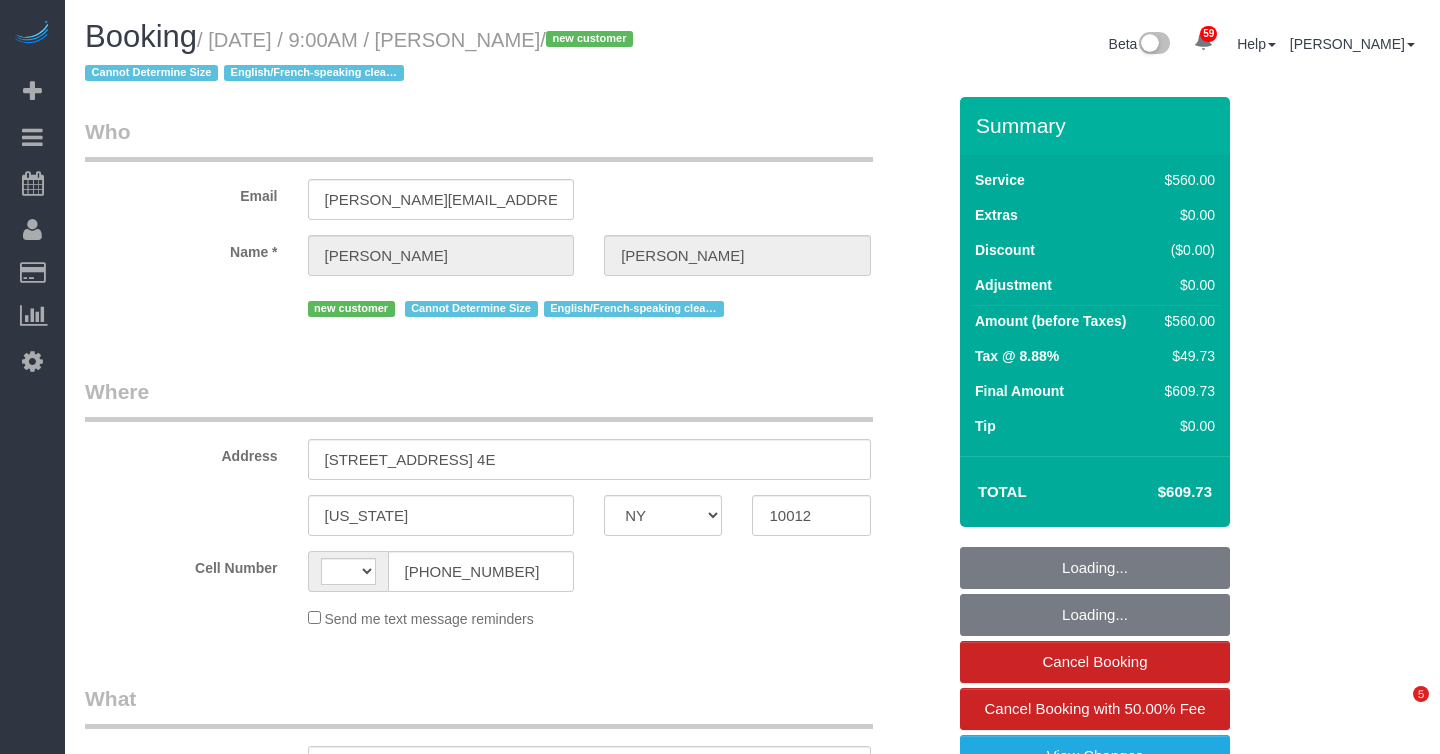 select on "NY" 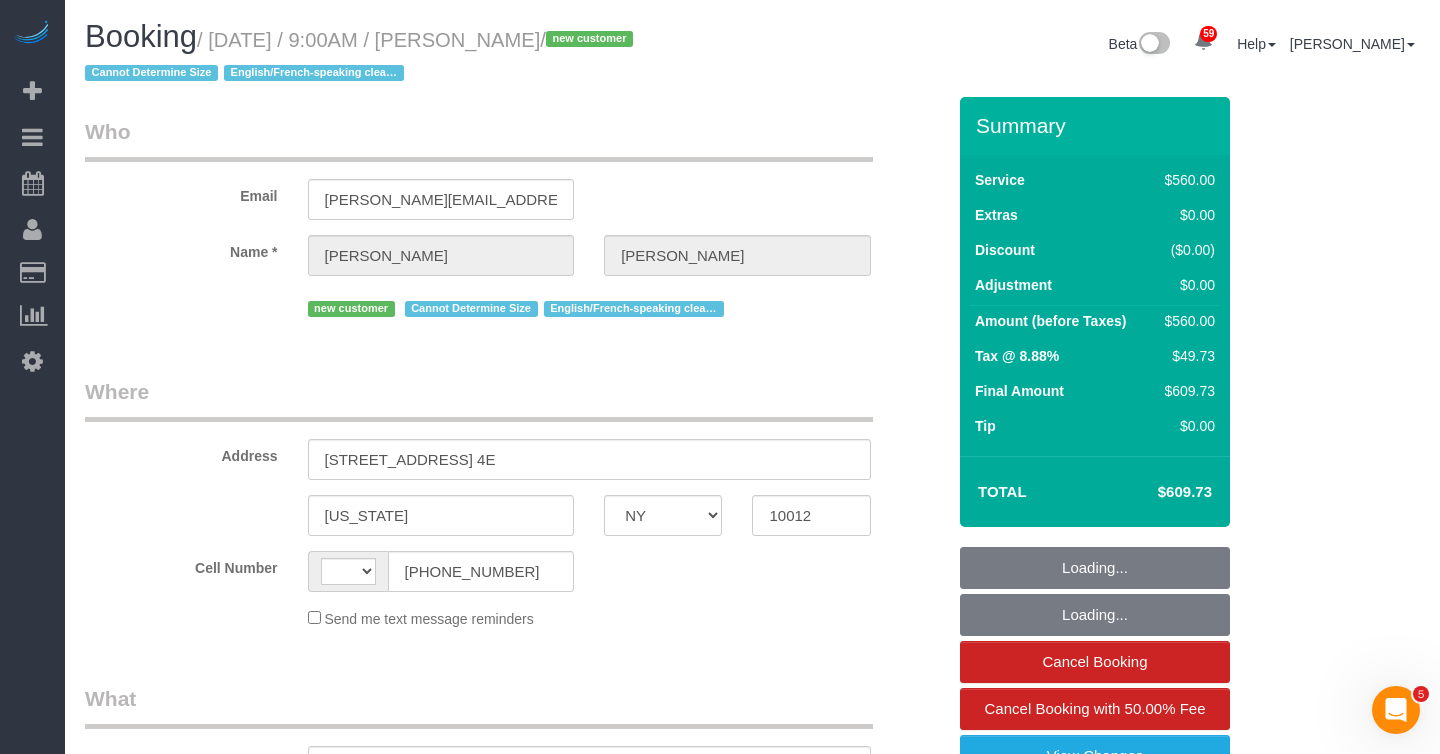 scroll, scrollTop: 0, scrollLeft: 0, axis: both 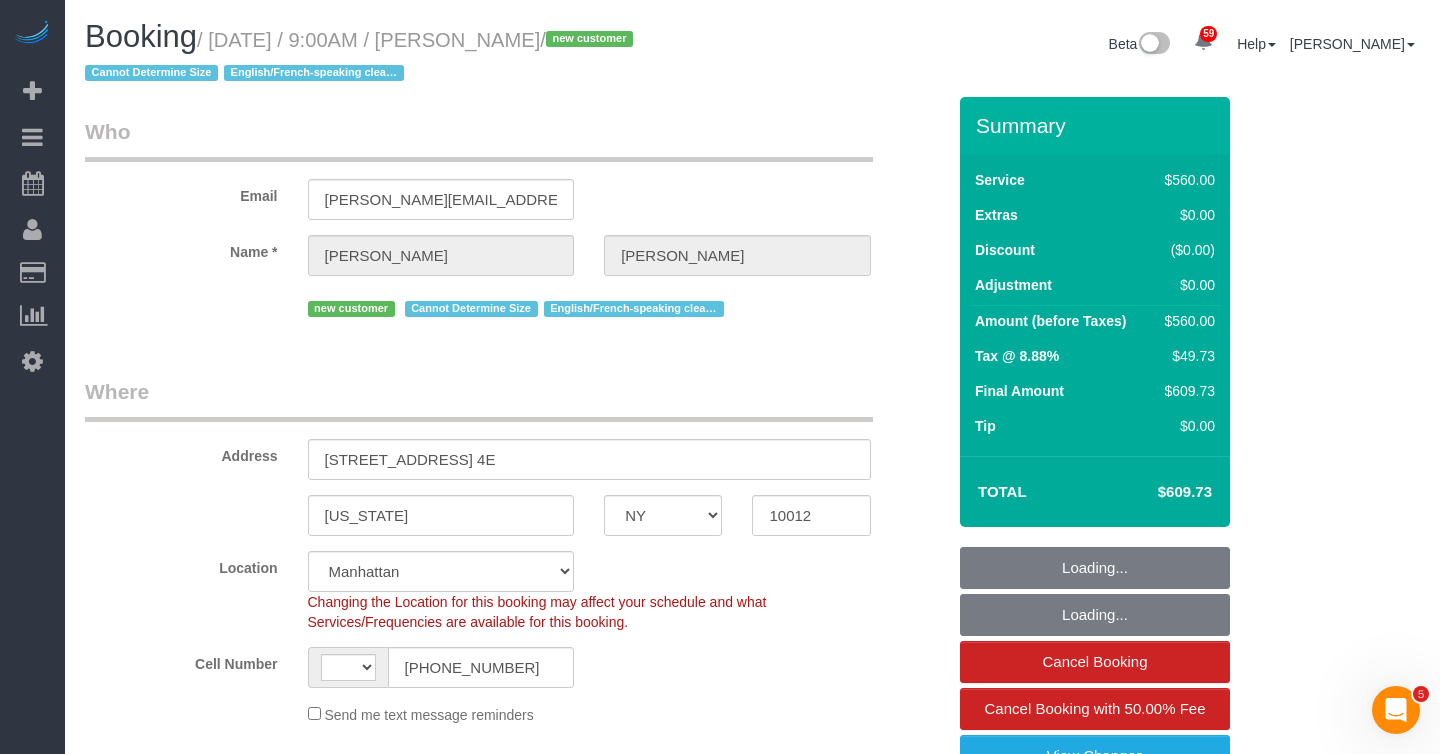 select on "object:671" 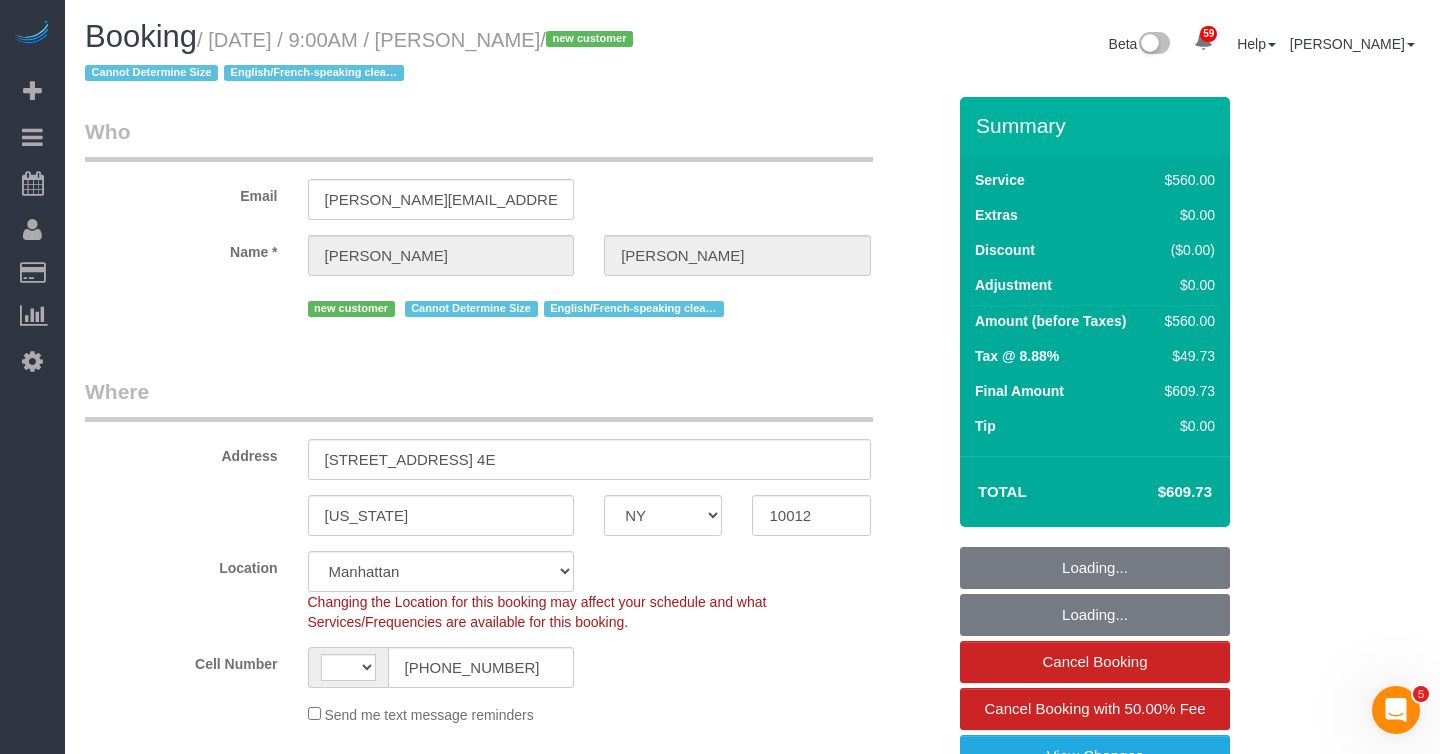 select on "string:US" 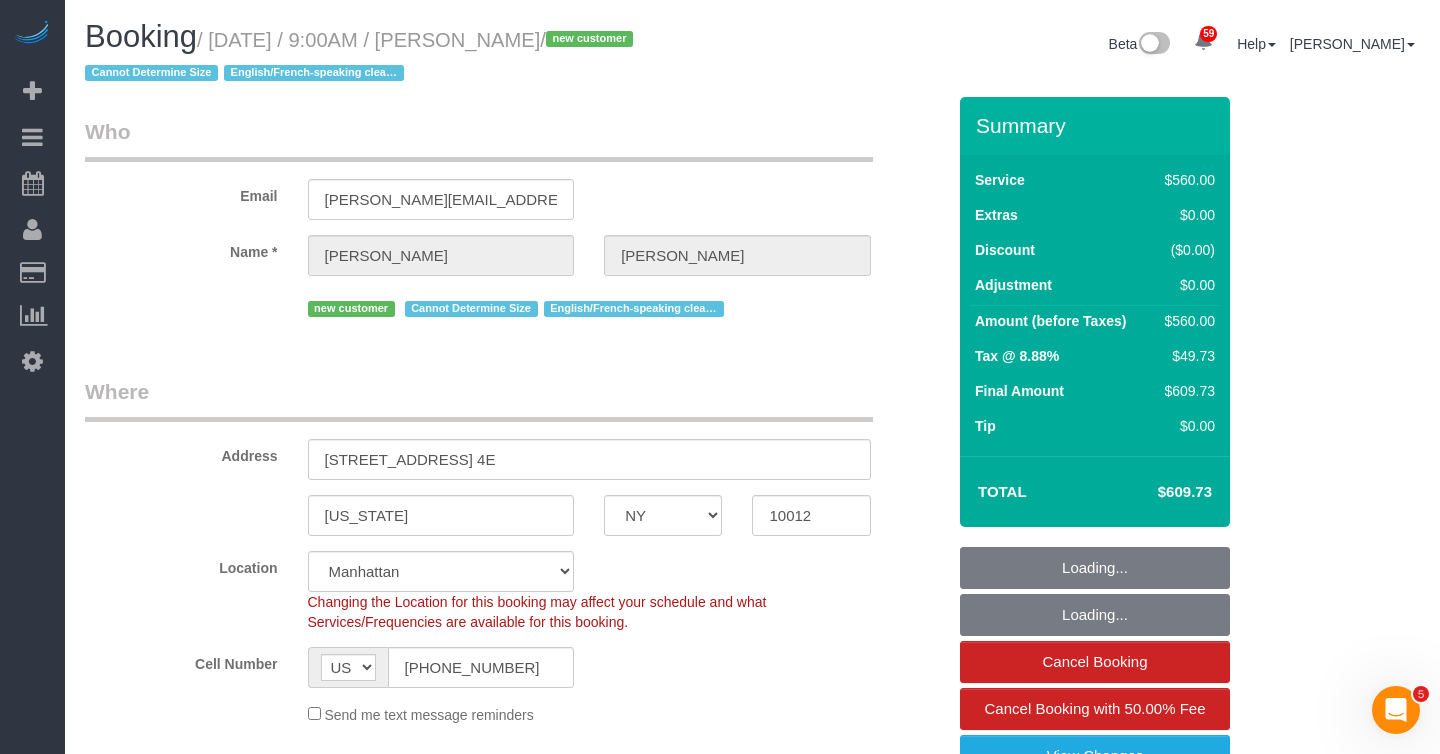 select on "spot1" 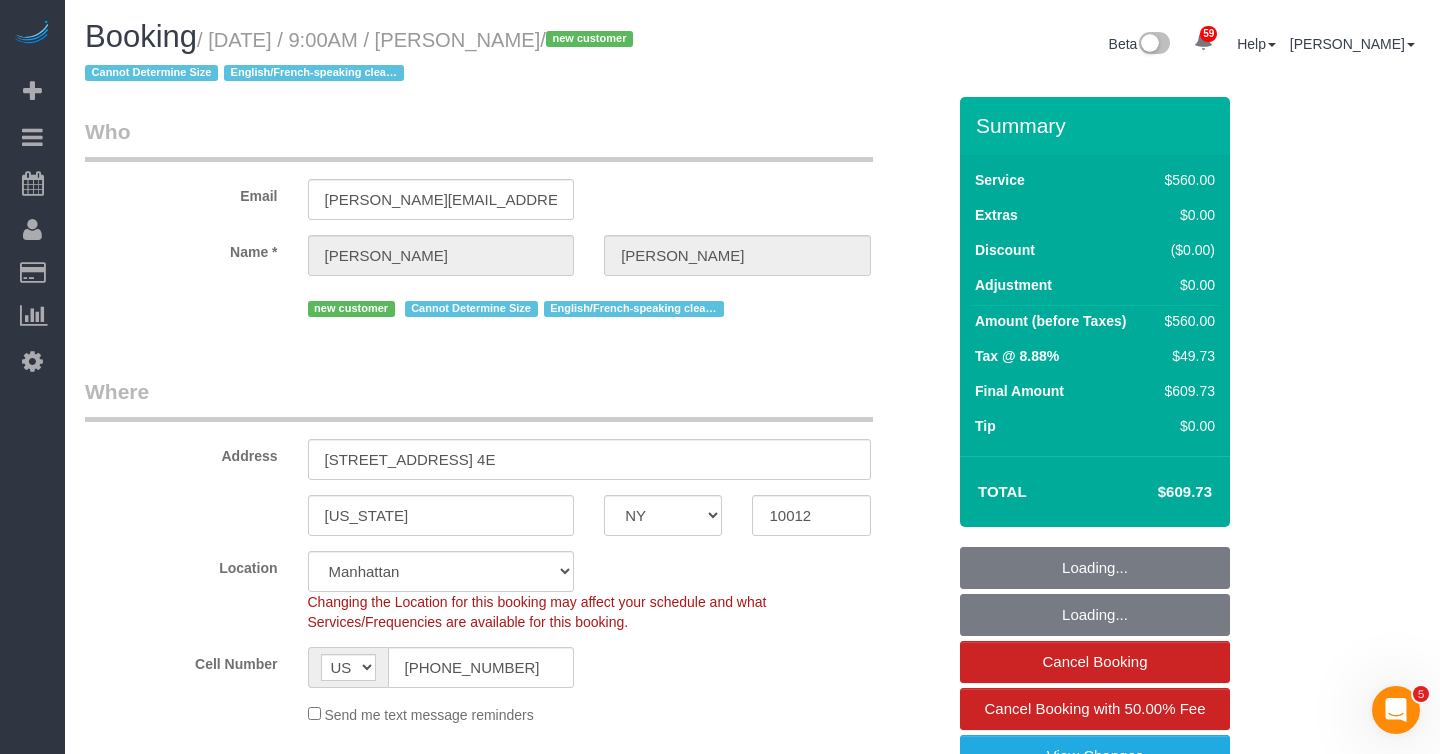 select on "number:57" 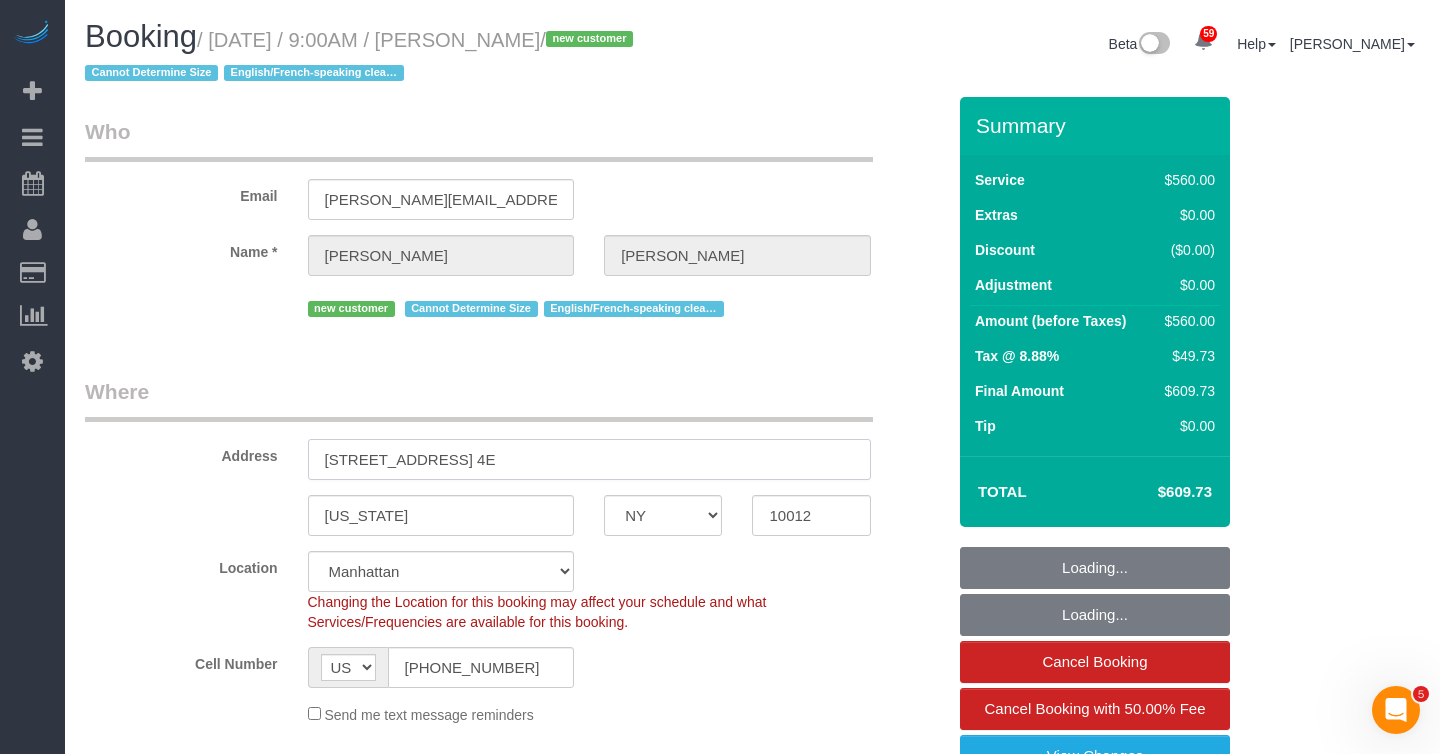 click on "111 Wooster Street, Apt. 4E" at bounding box center (589, 459) 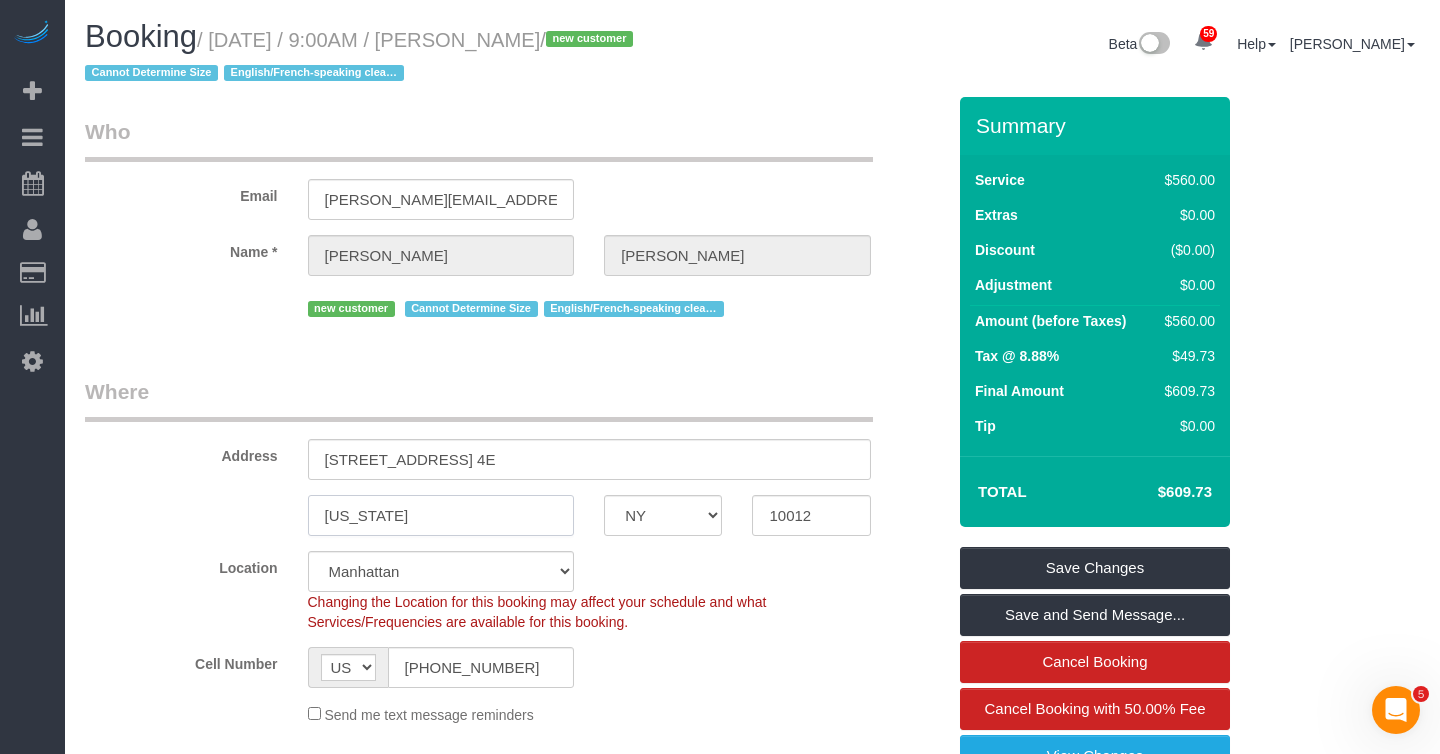 click on "[US_STATE]" at bounding box center (441, 515) 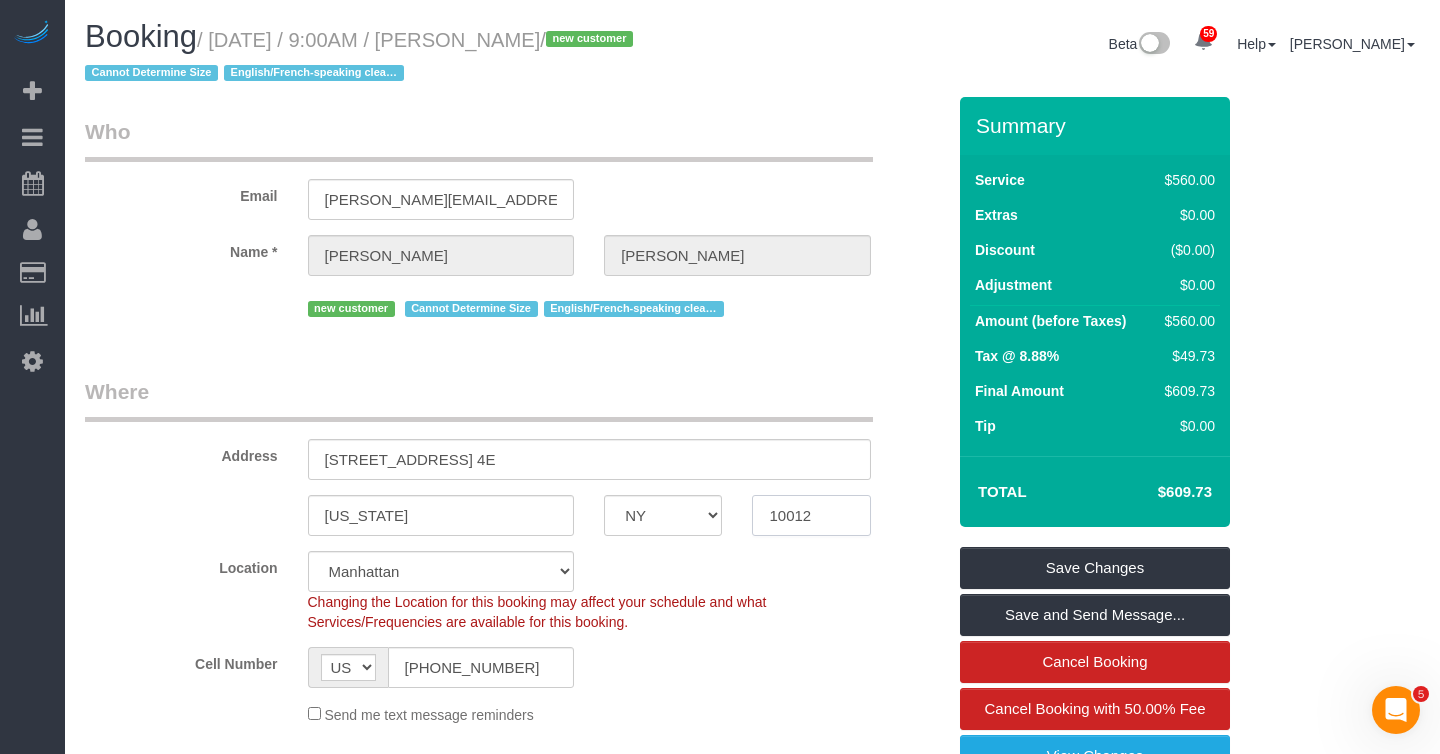 click on "10012" at bounding box center [811, 515] 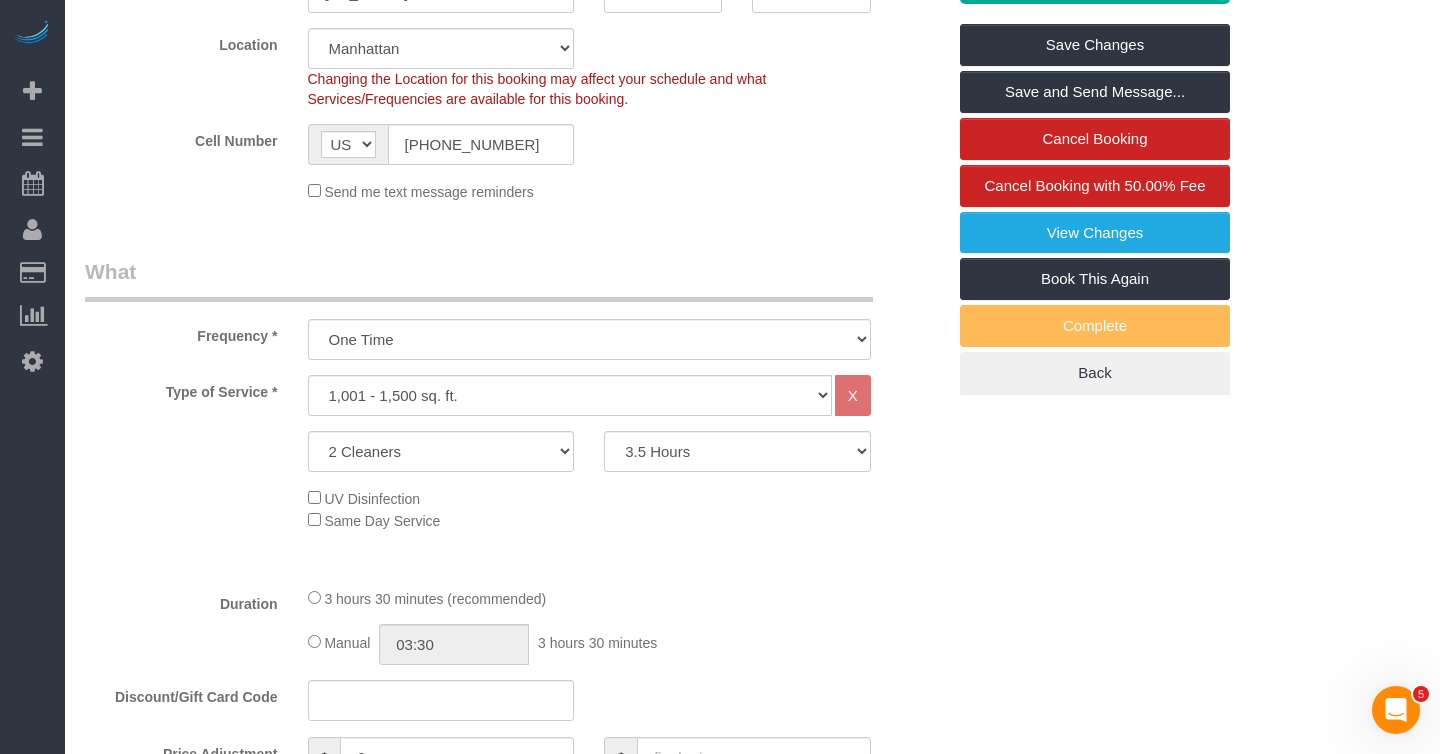 scroll, scrollTop: 649, scrollLeft: 0, axis: vertical 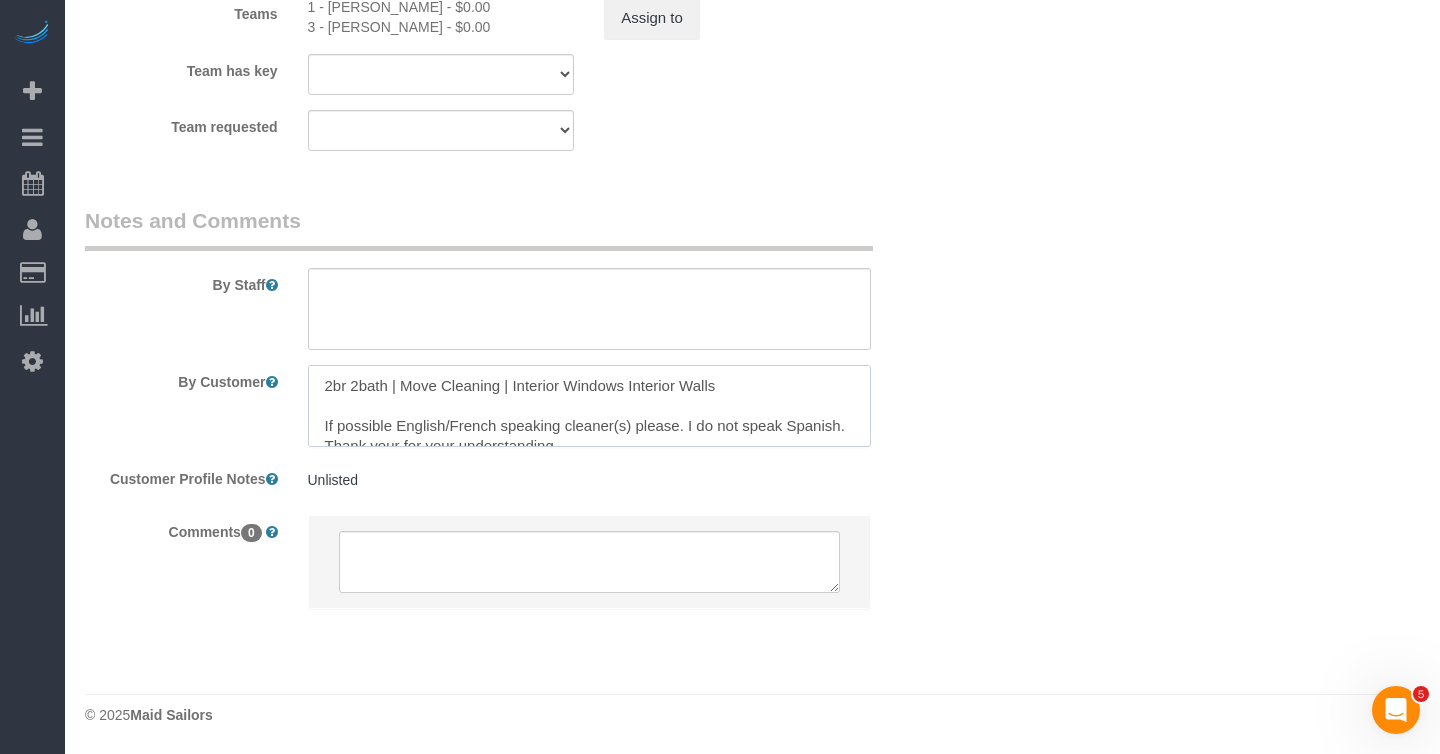 drag, startPoint x: 323, startPoint y: 387, endPoint x: 390, endPoint y: 386, distance: 67.00746 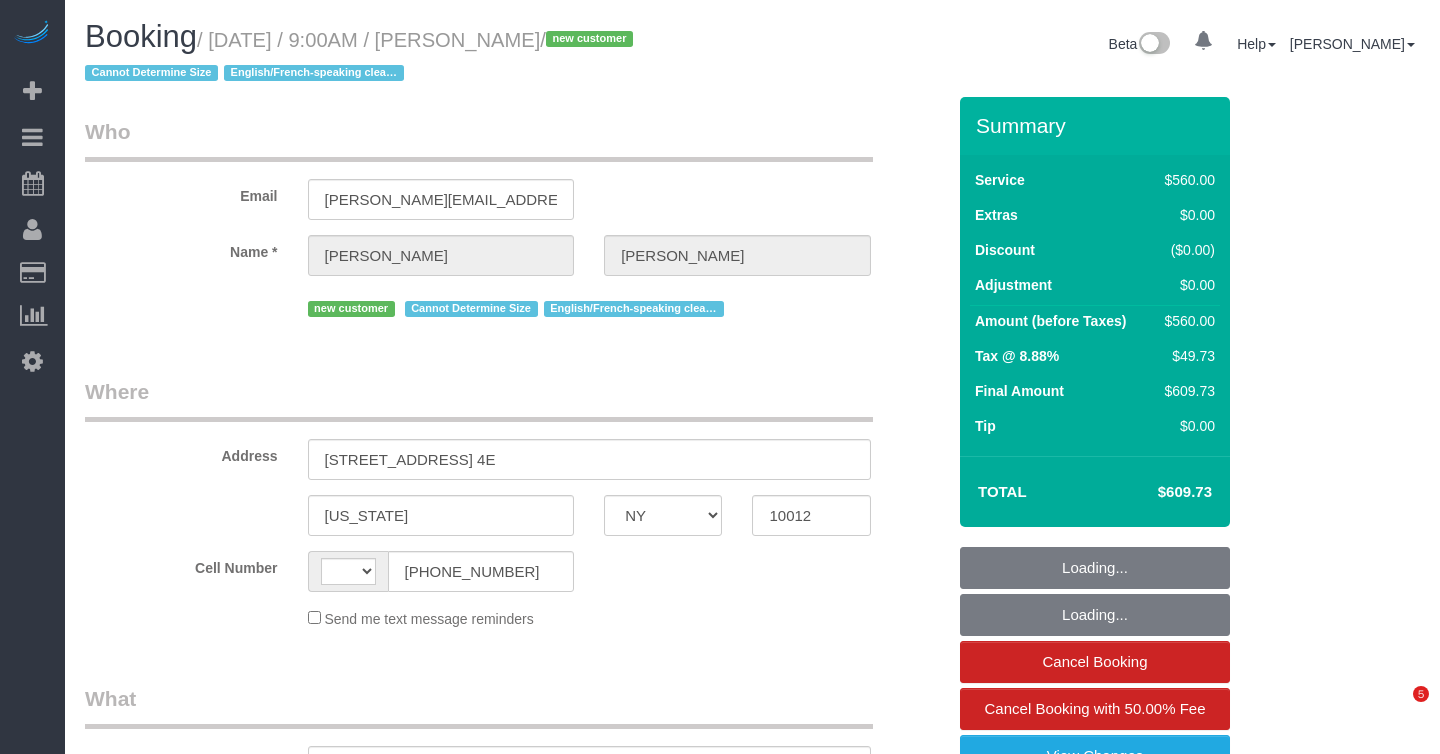 select on "NY" 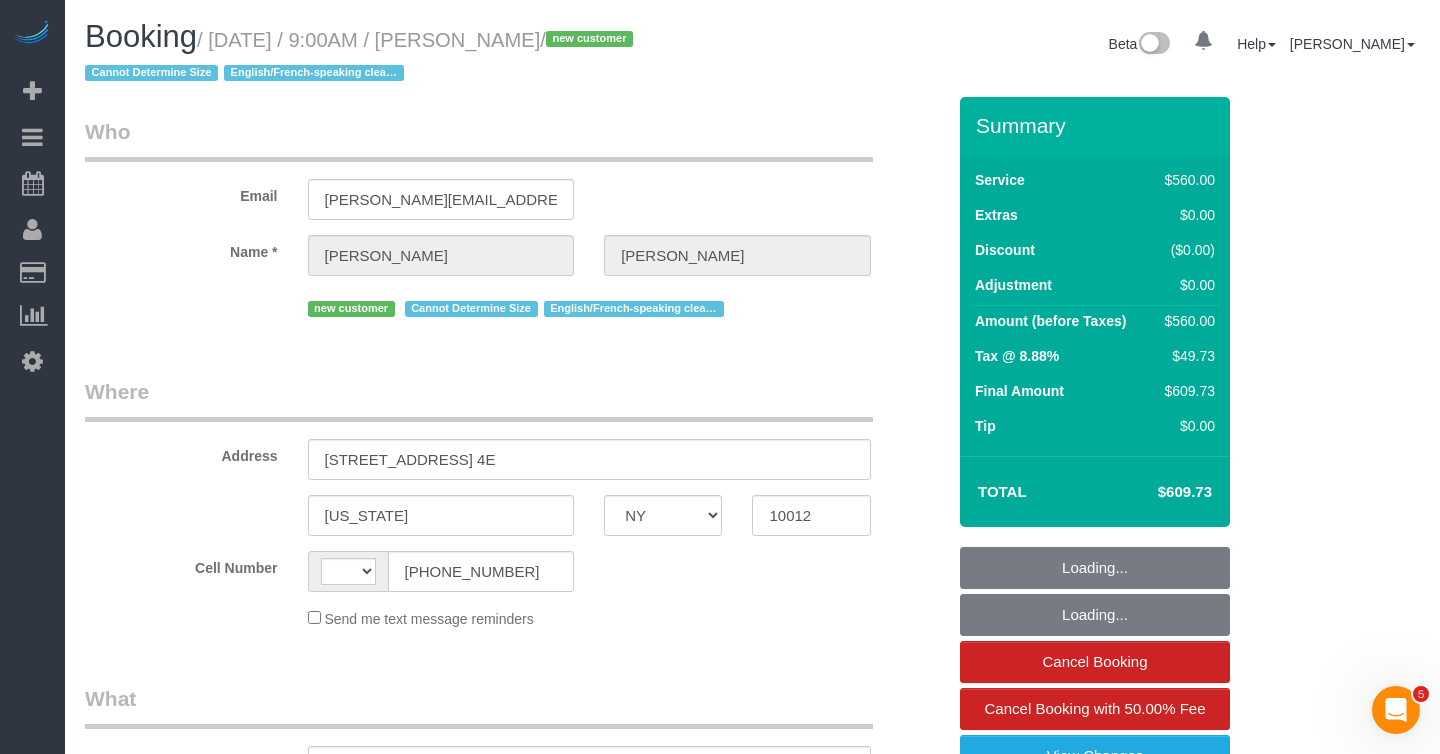 scroll, scrollTop: 0, scrollLeft: 0, axis: both 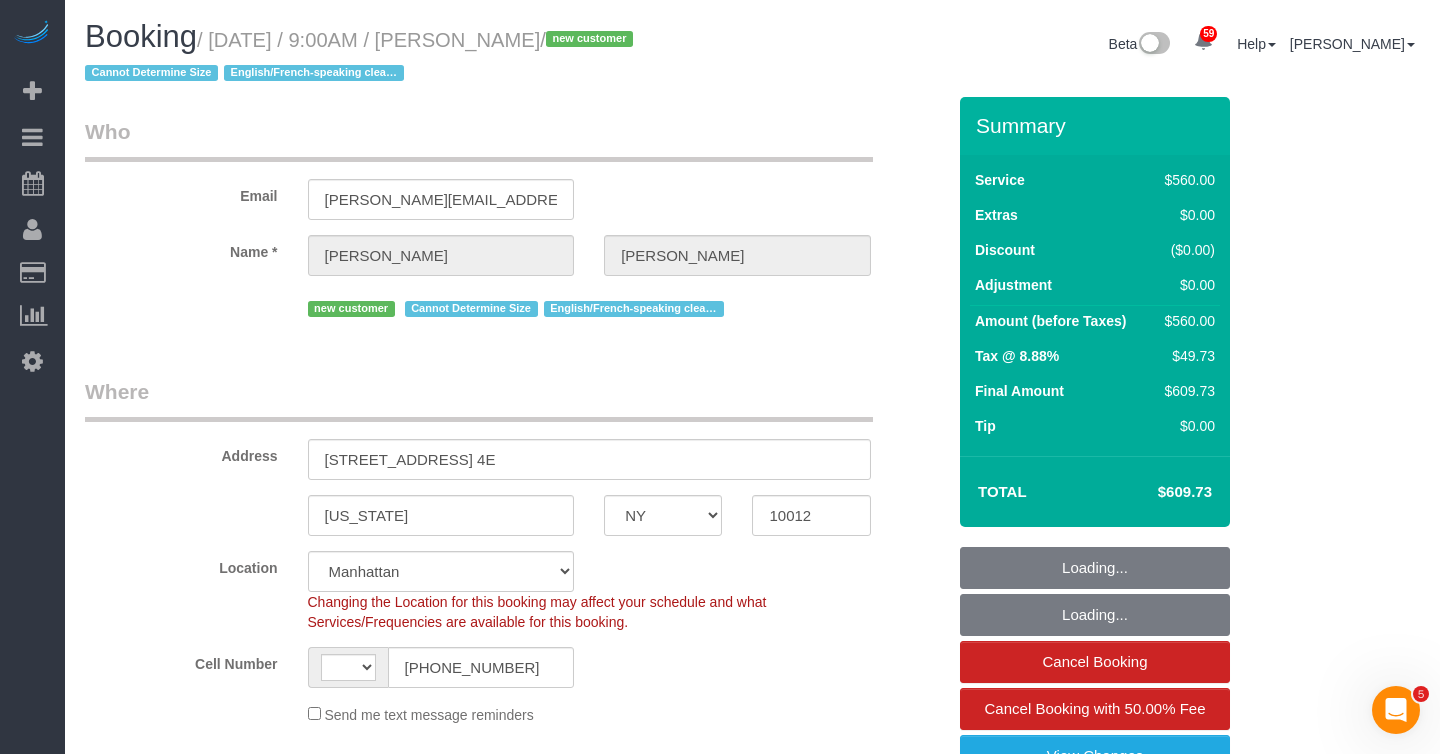 select on "object:671" 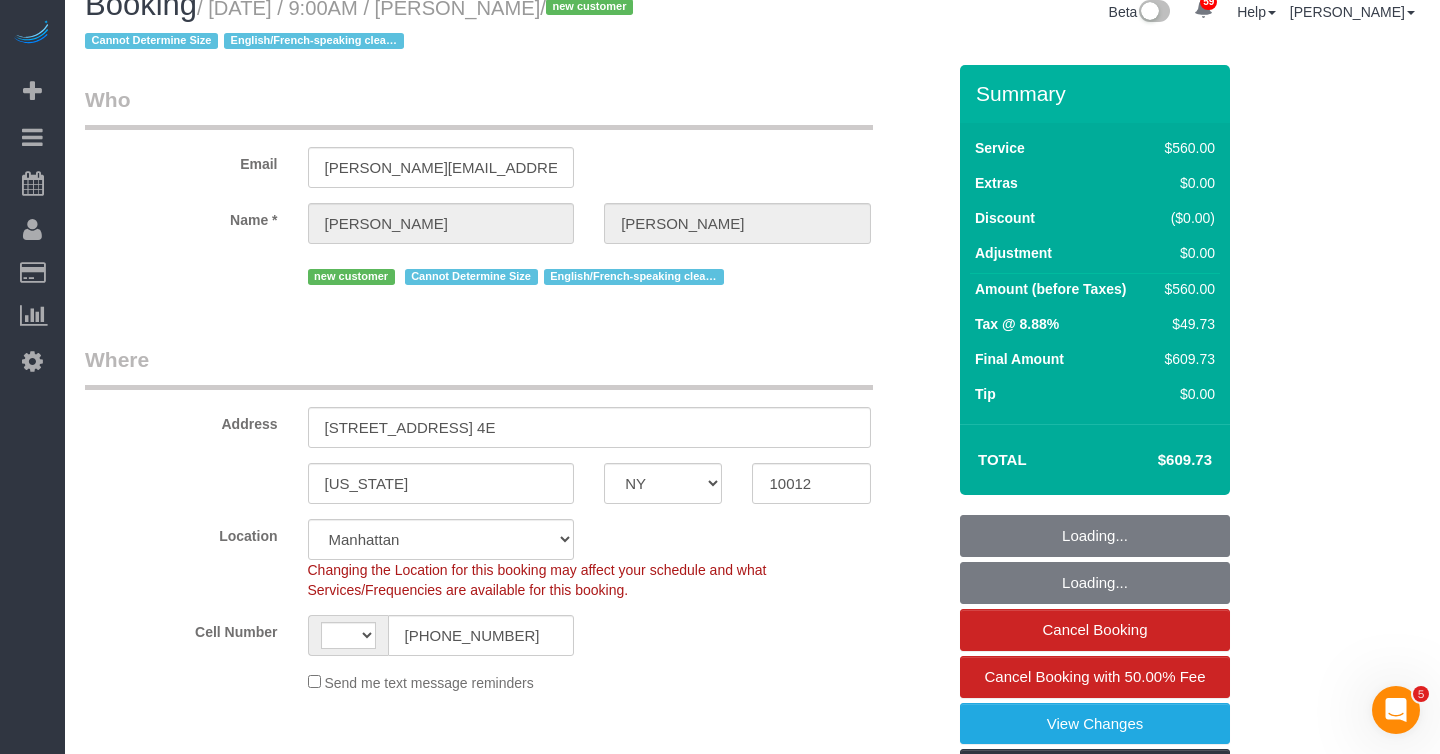select on "string:[GEOGRAPHIC_DATA]" 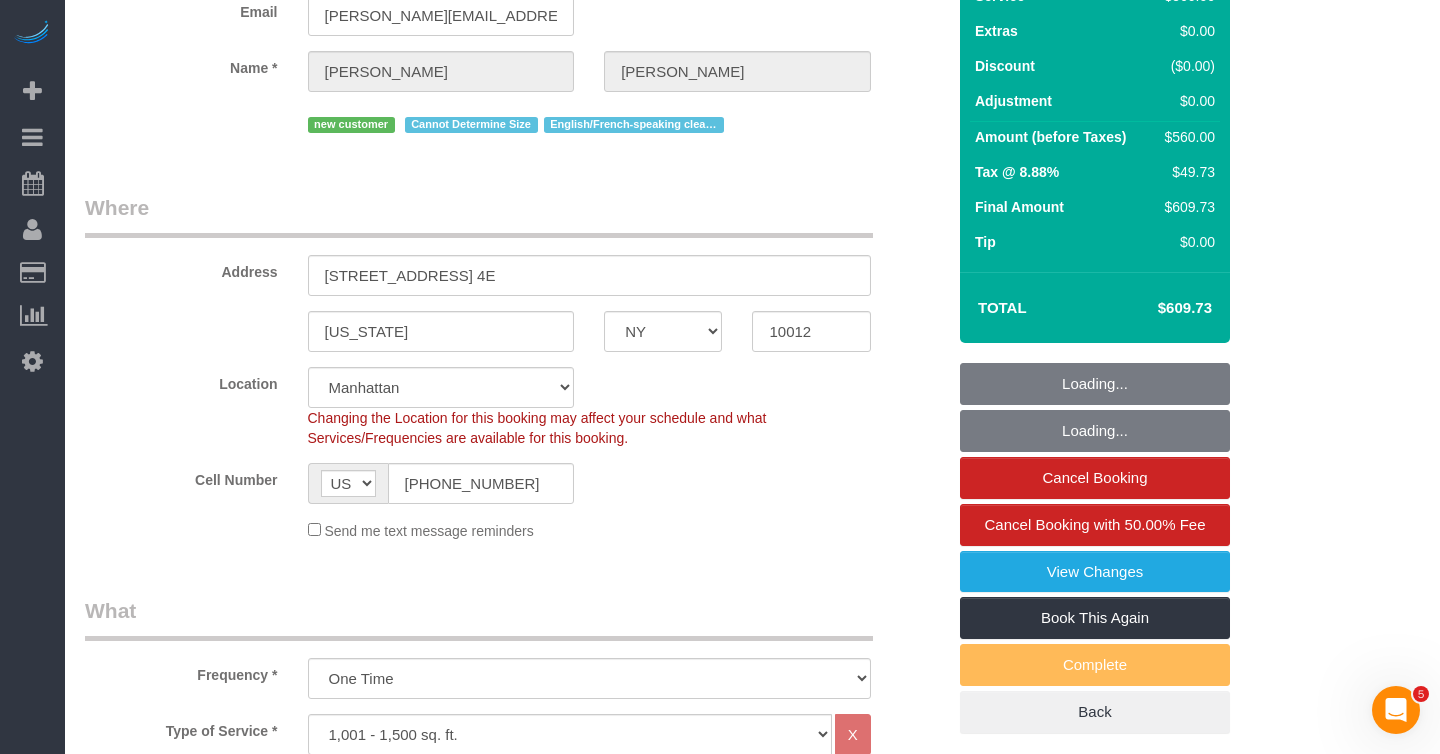 select on "spot1" 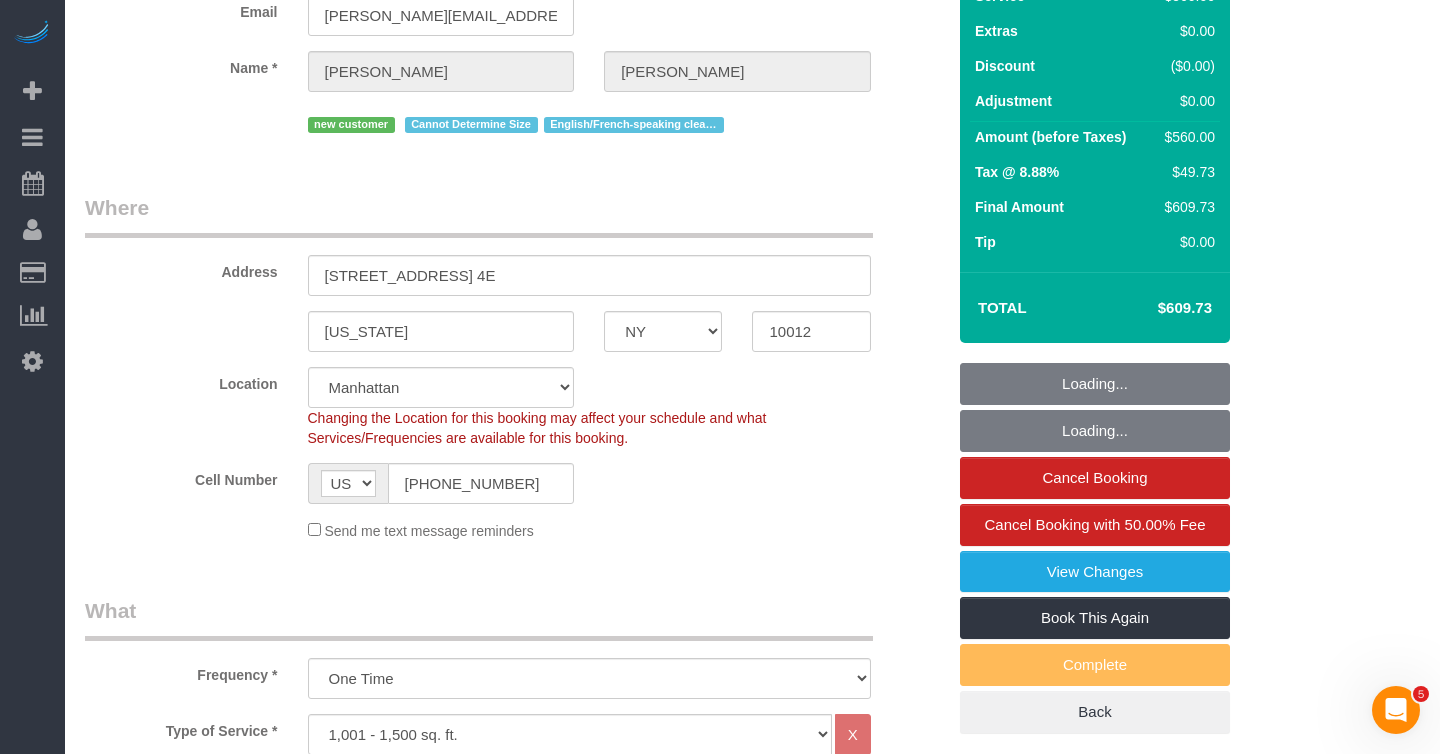 select on "number:57" 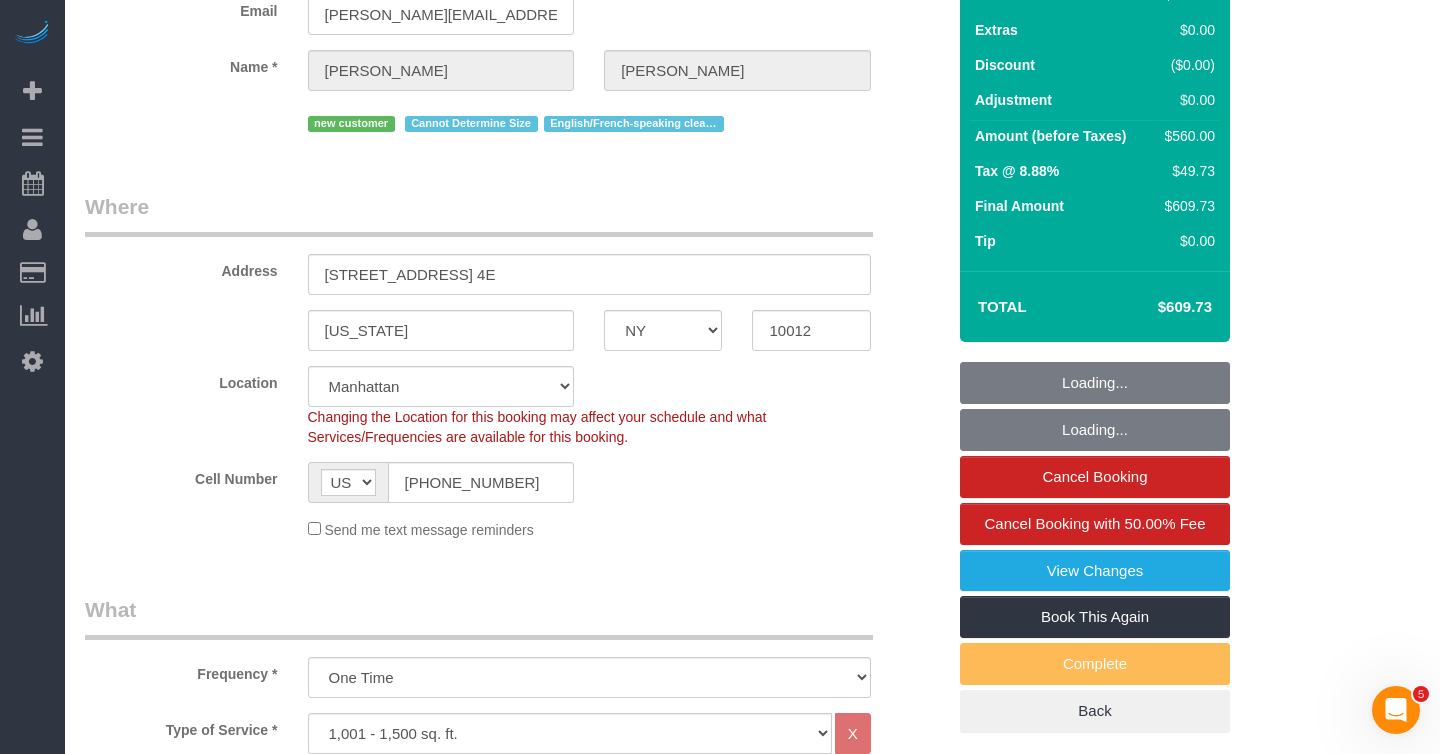 select on "string:stripe-pm_1RgsCo4VGloSiKo7UrfMMf9Z" 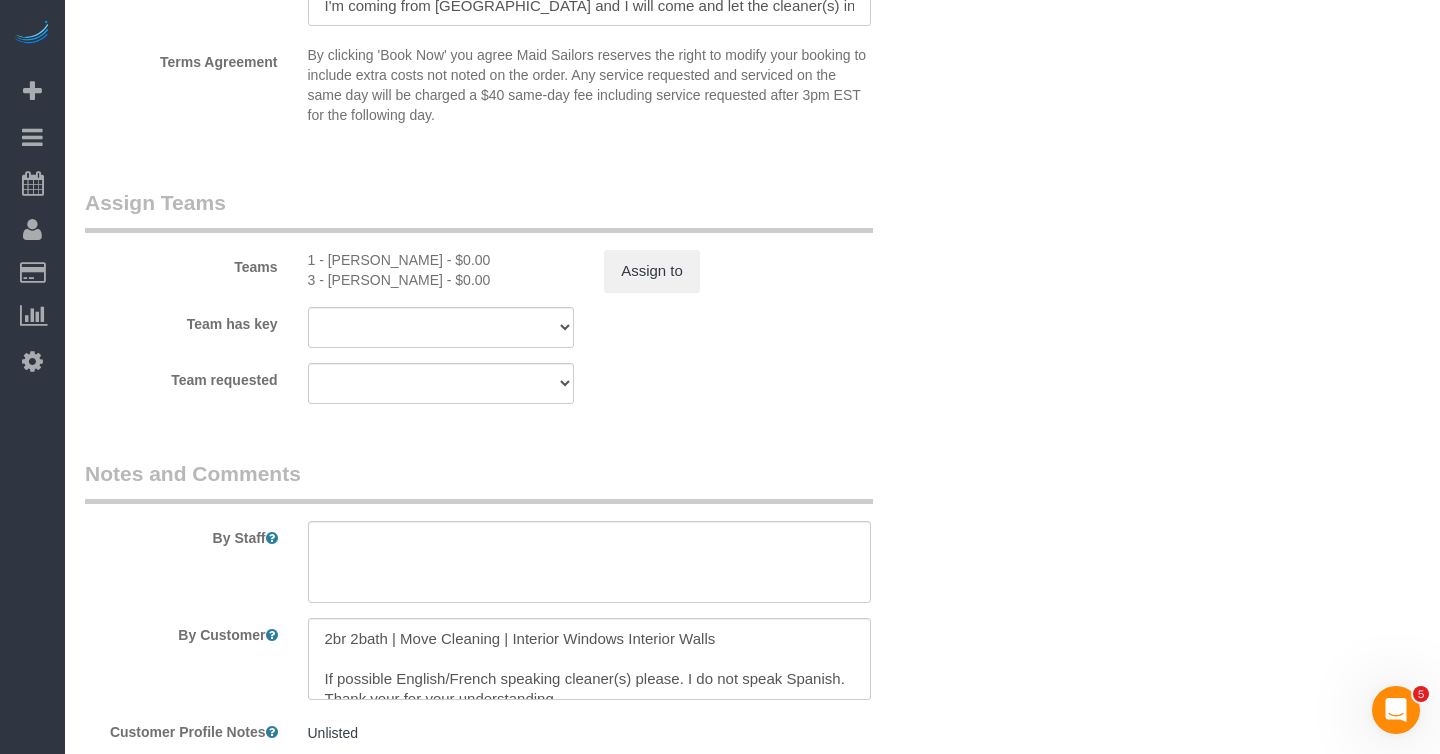 scroll, scrollTop: 2419, scrollLeft: 0, axis: vertical 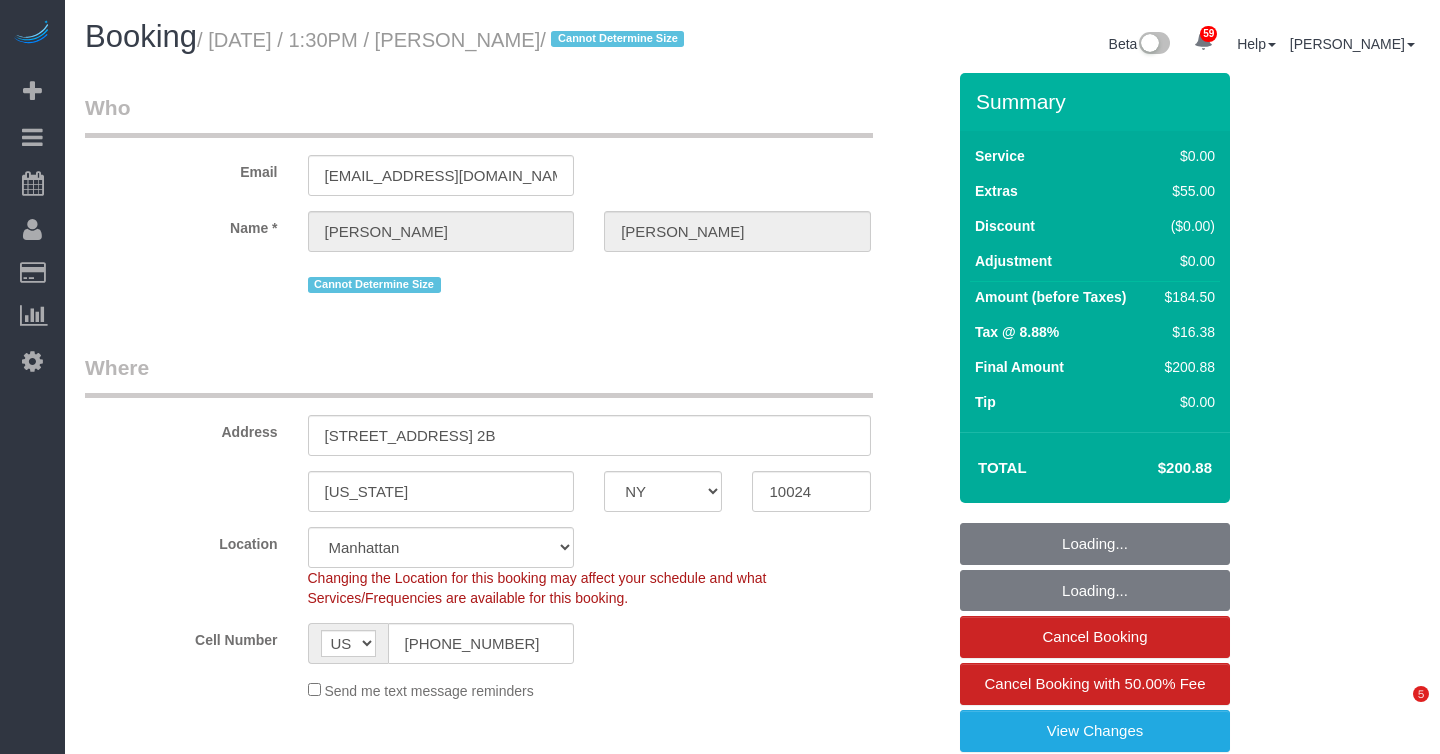select on "NY" 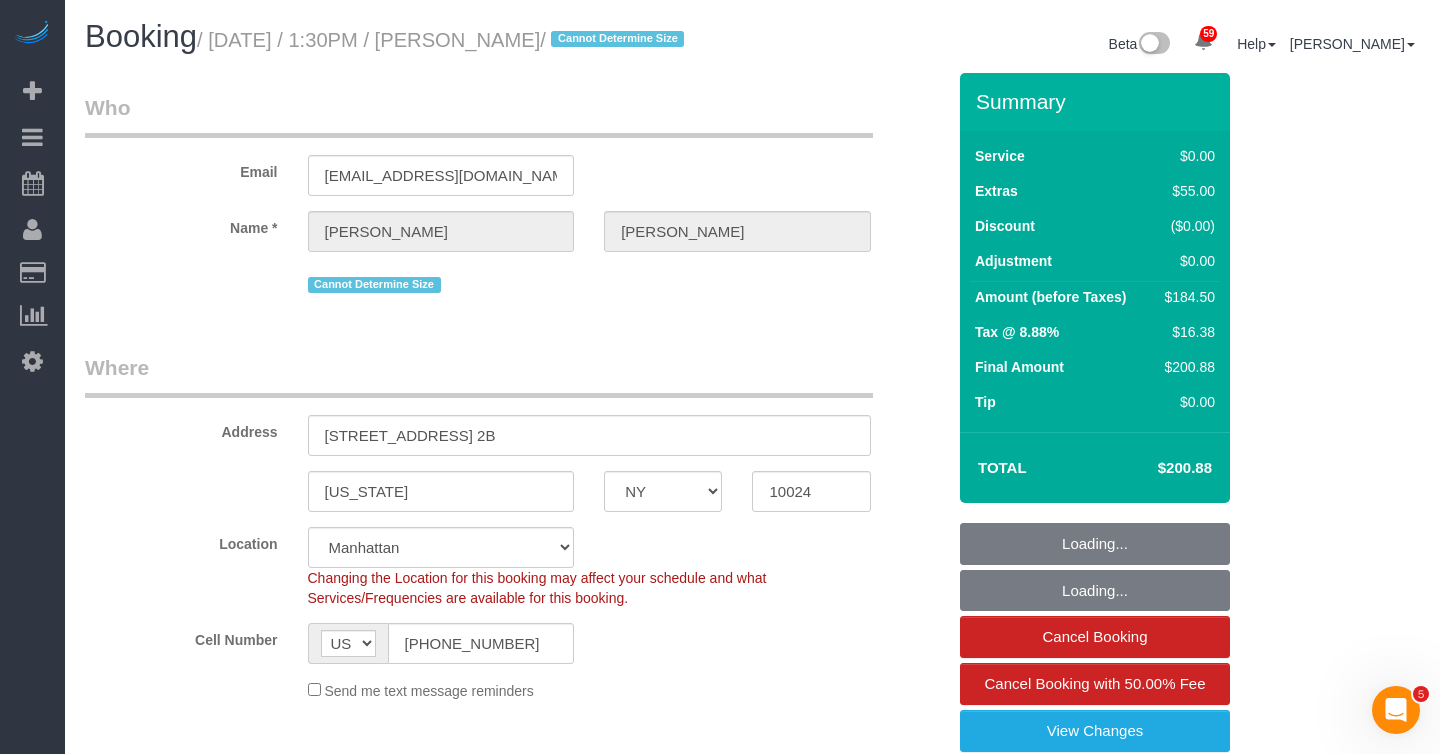 scroll, scrollTop: 0, scrollLeft: 0, axis: both 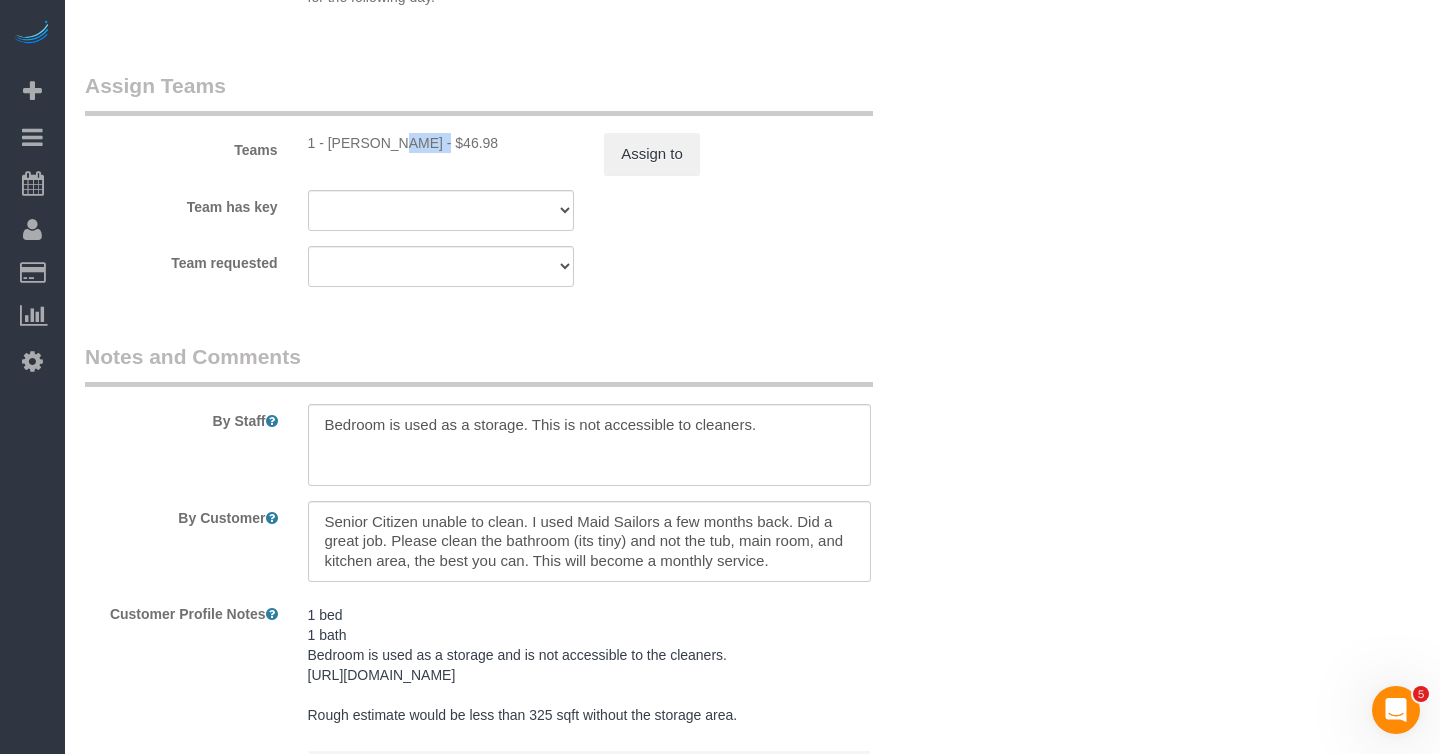 drag, startPoint x: 331, startPoint y: 146, endPoint x: 373, endPoint y: 149, distance: 42.107006 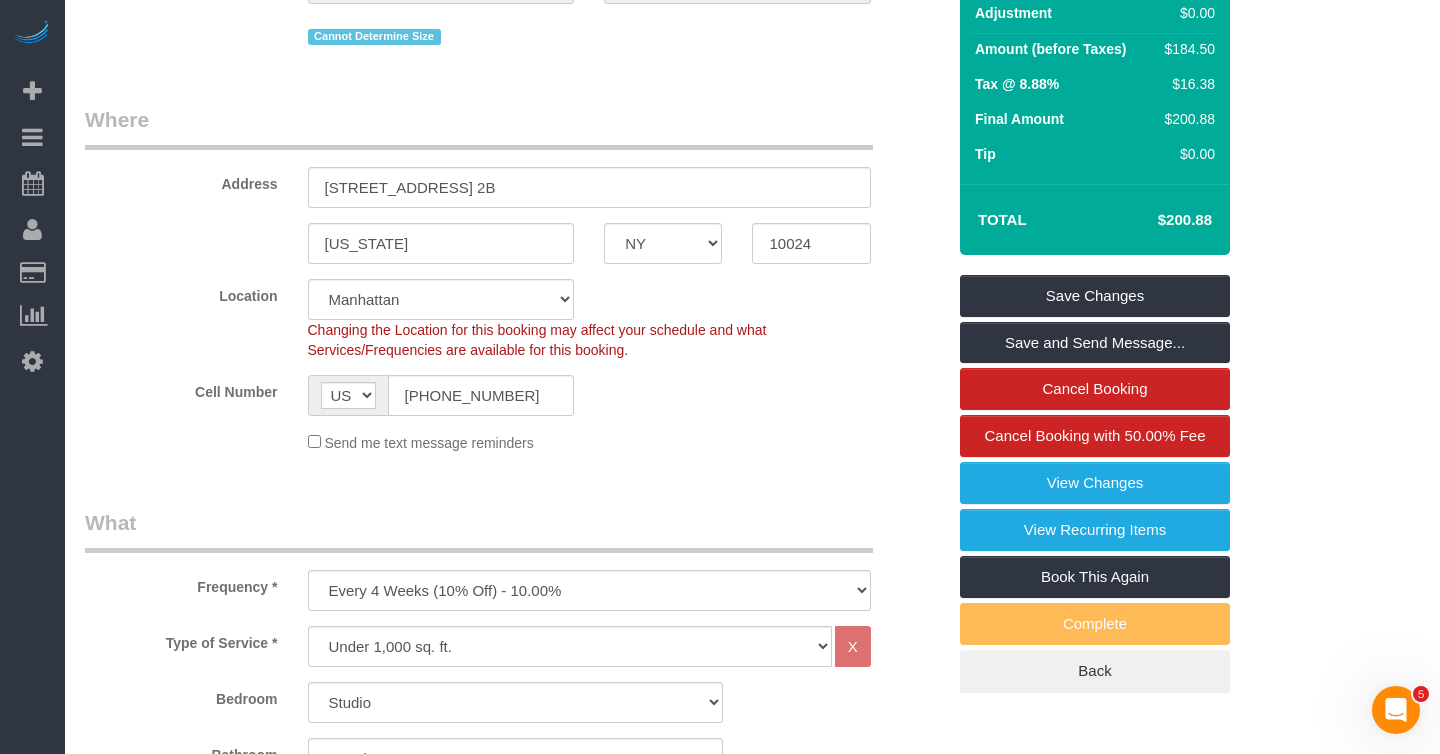 scroll, scrollTop: 0, scrollLeft: 0, axis: both 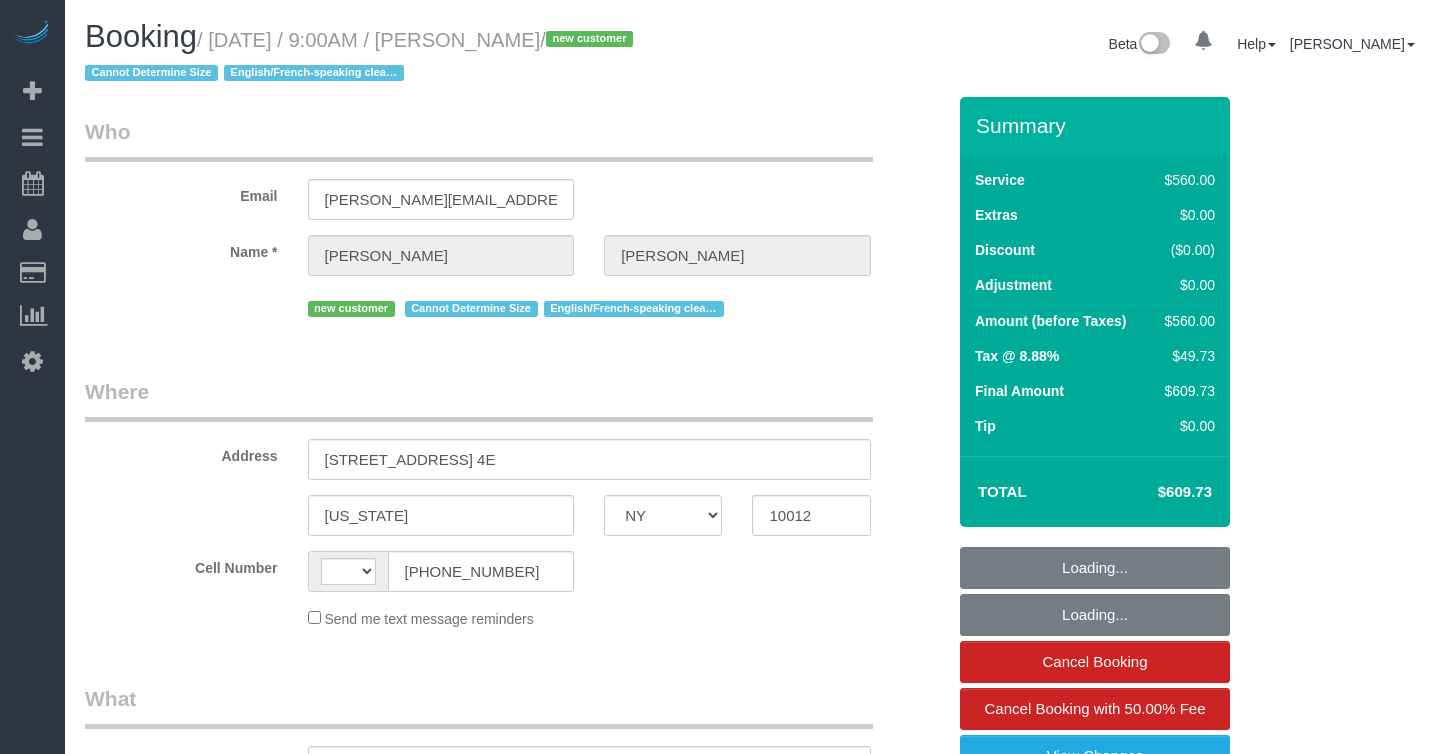select on "NY" 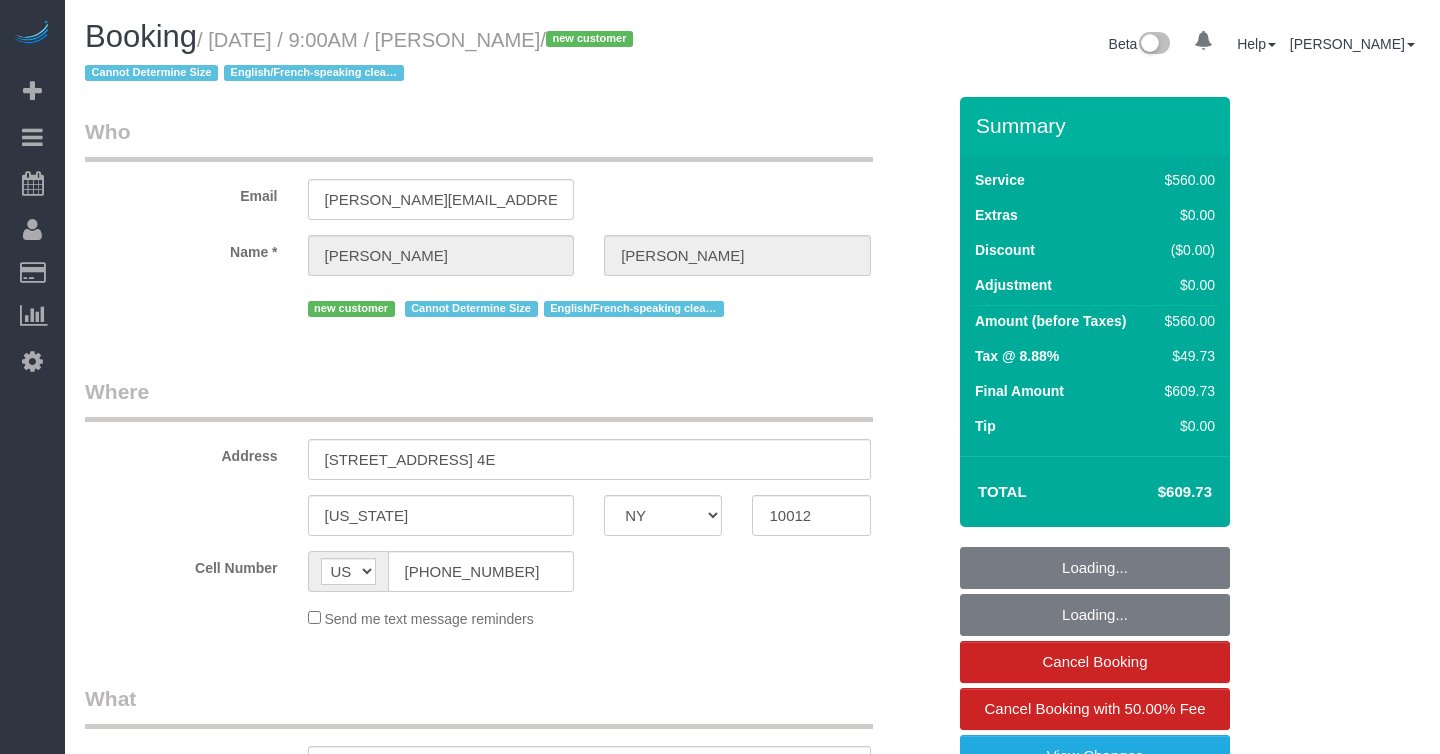 select on "string:stripe-pm_1RgsCo4VGloSiKo7UrfMMf9Z" 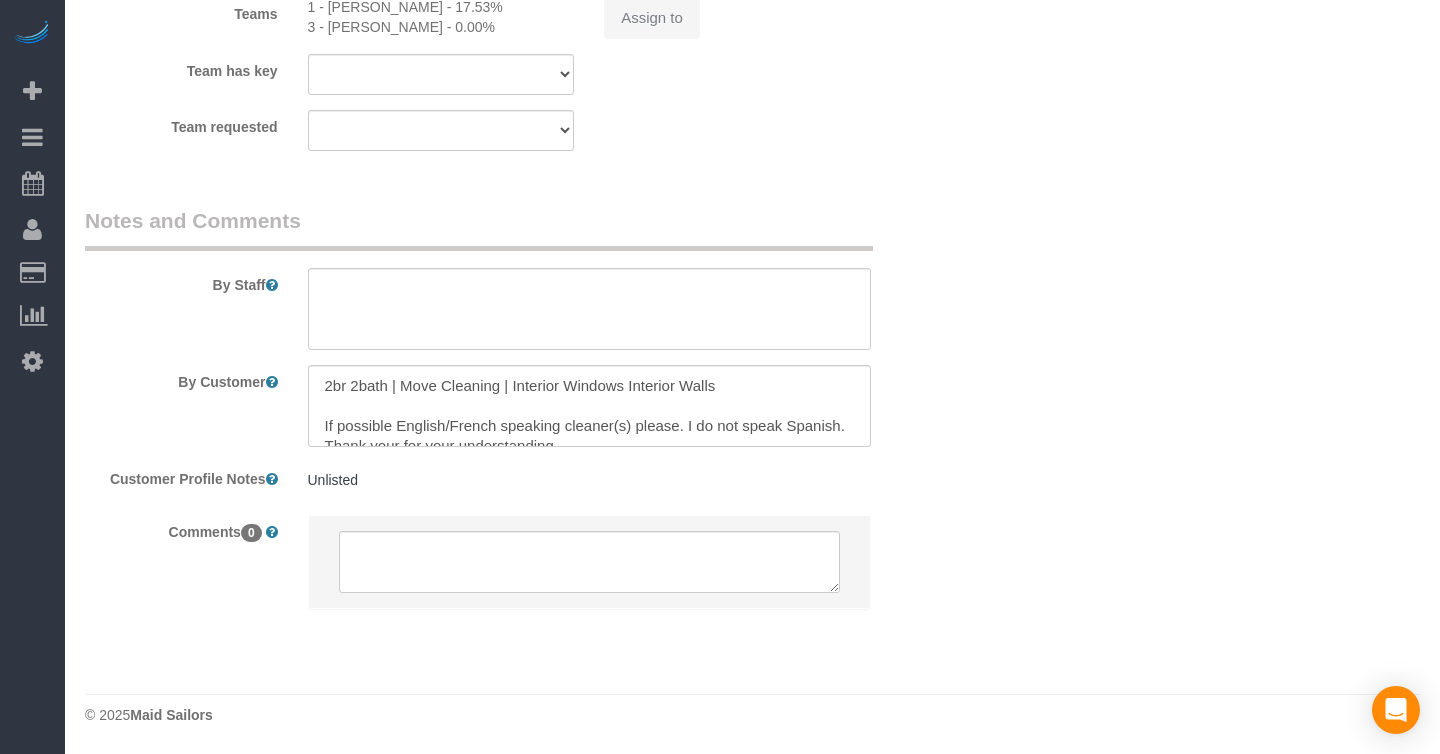 select on "object:1322" 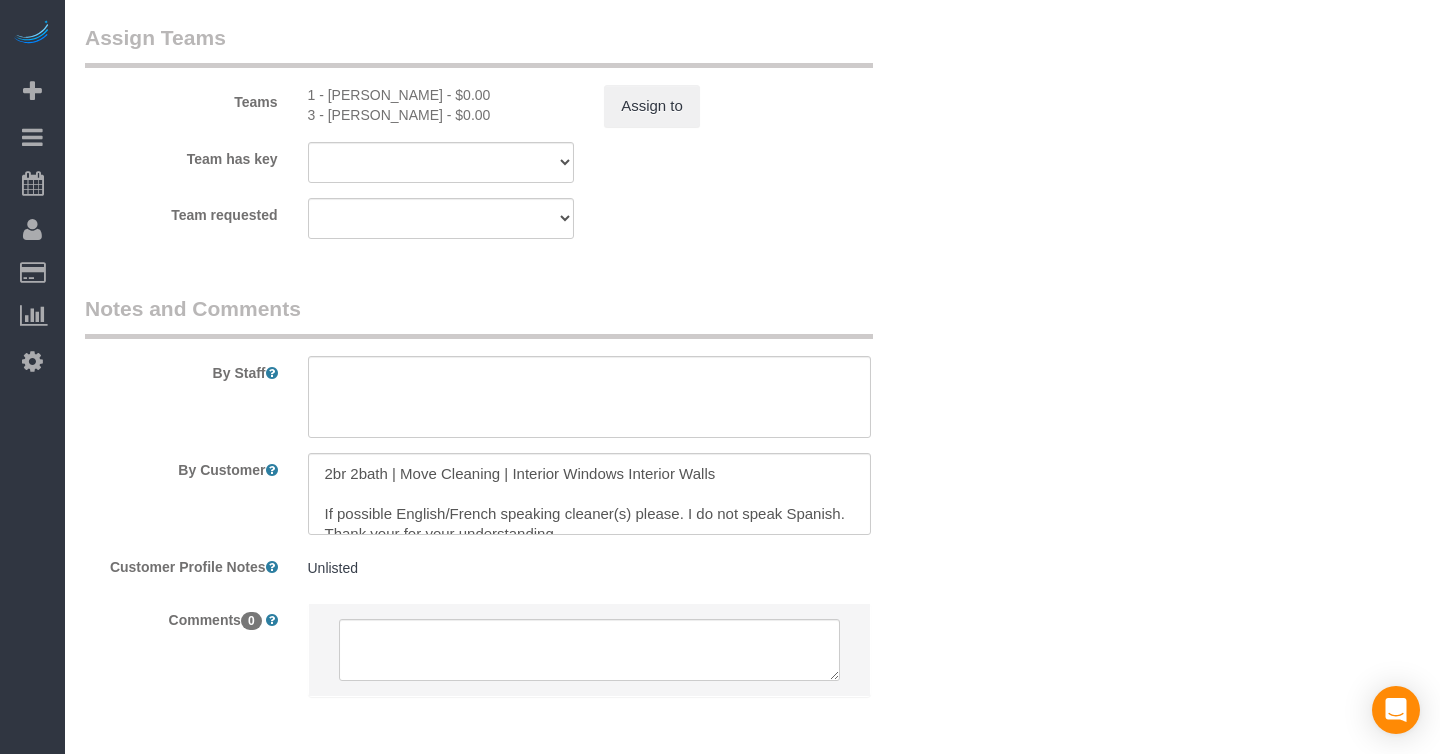 scroll, scrollTop: 2308, scrollLeft: 0, axis: vertical 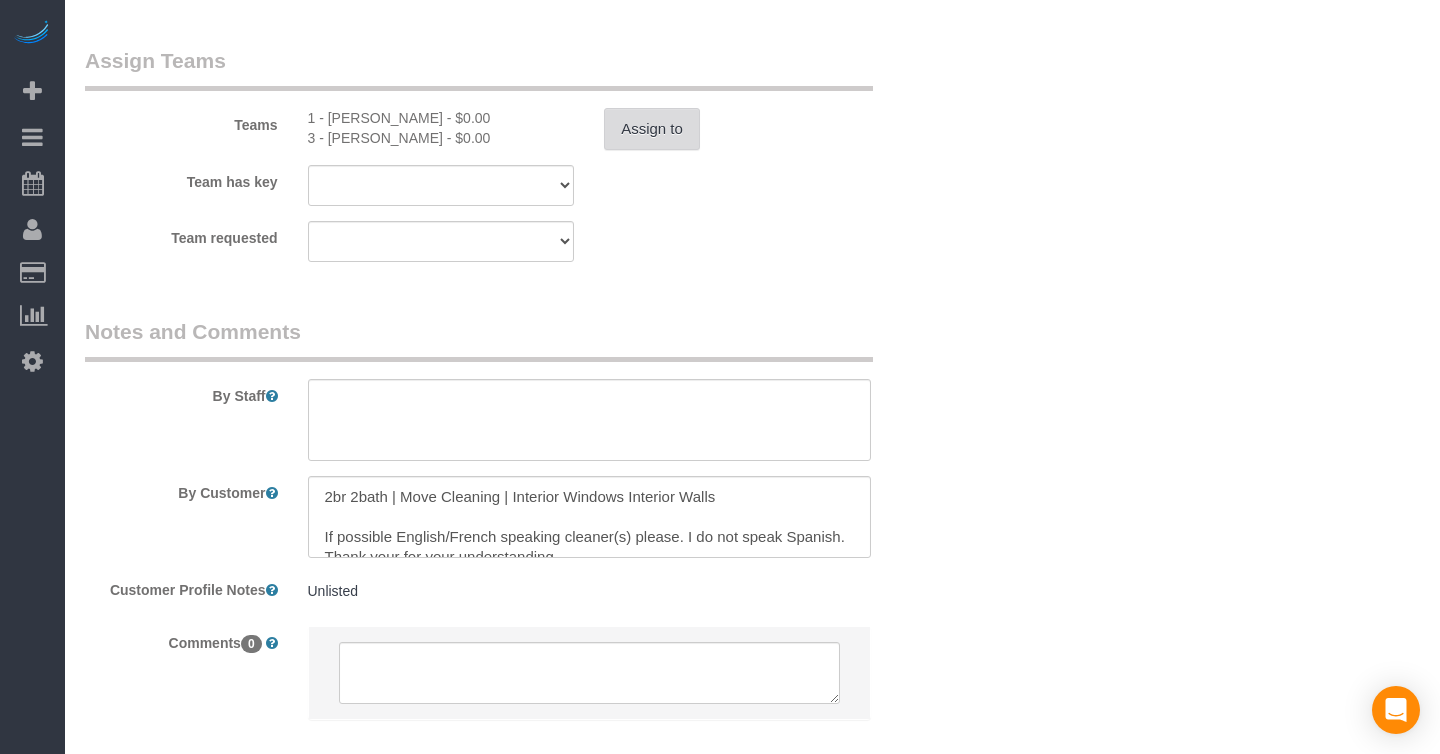 click on "Assign to" at bounding box center [652, 129] 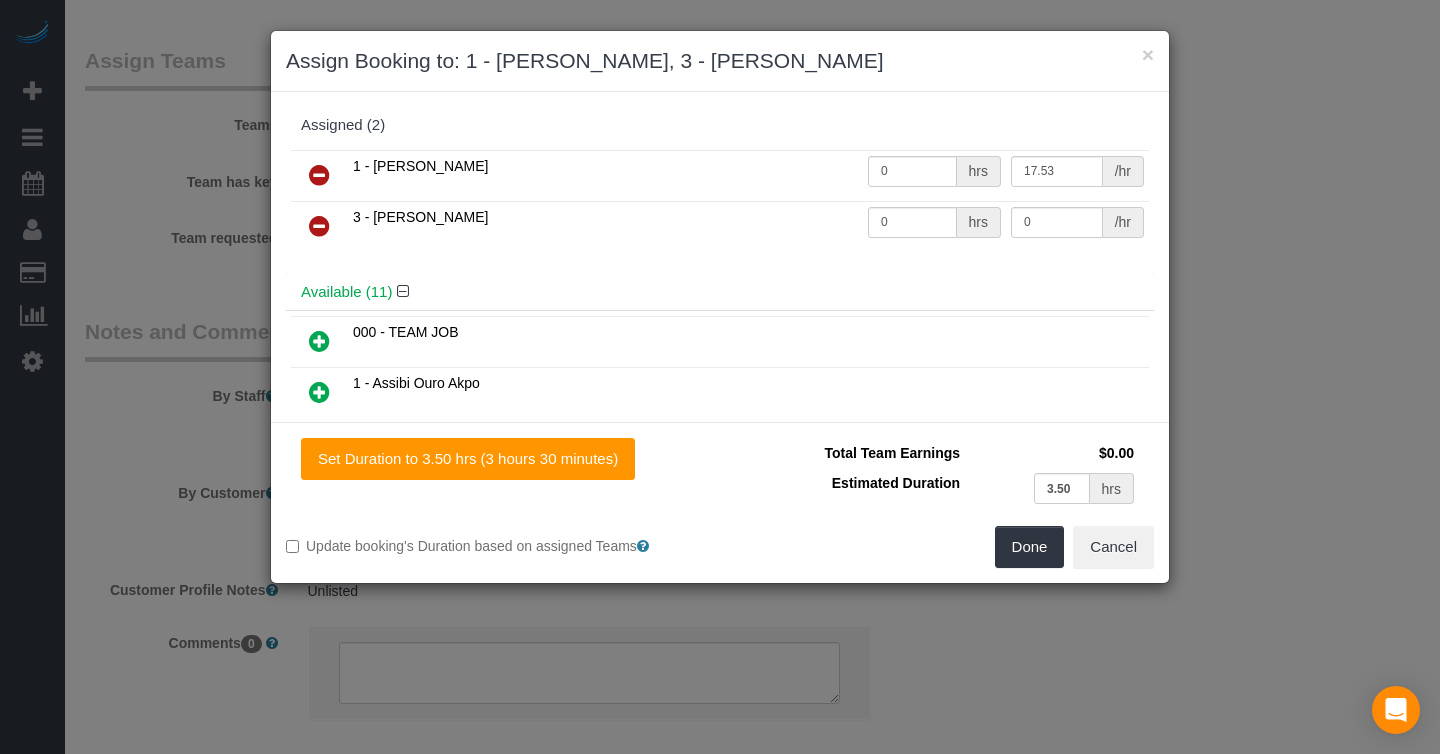 click at bounding box center [319, 175] 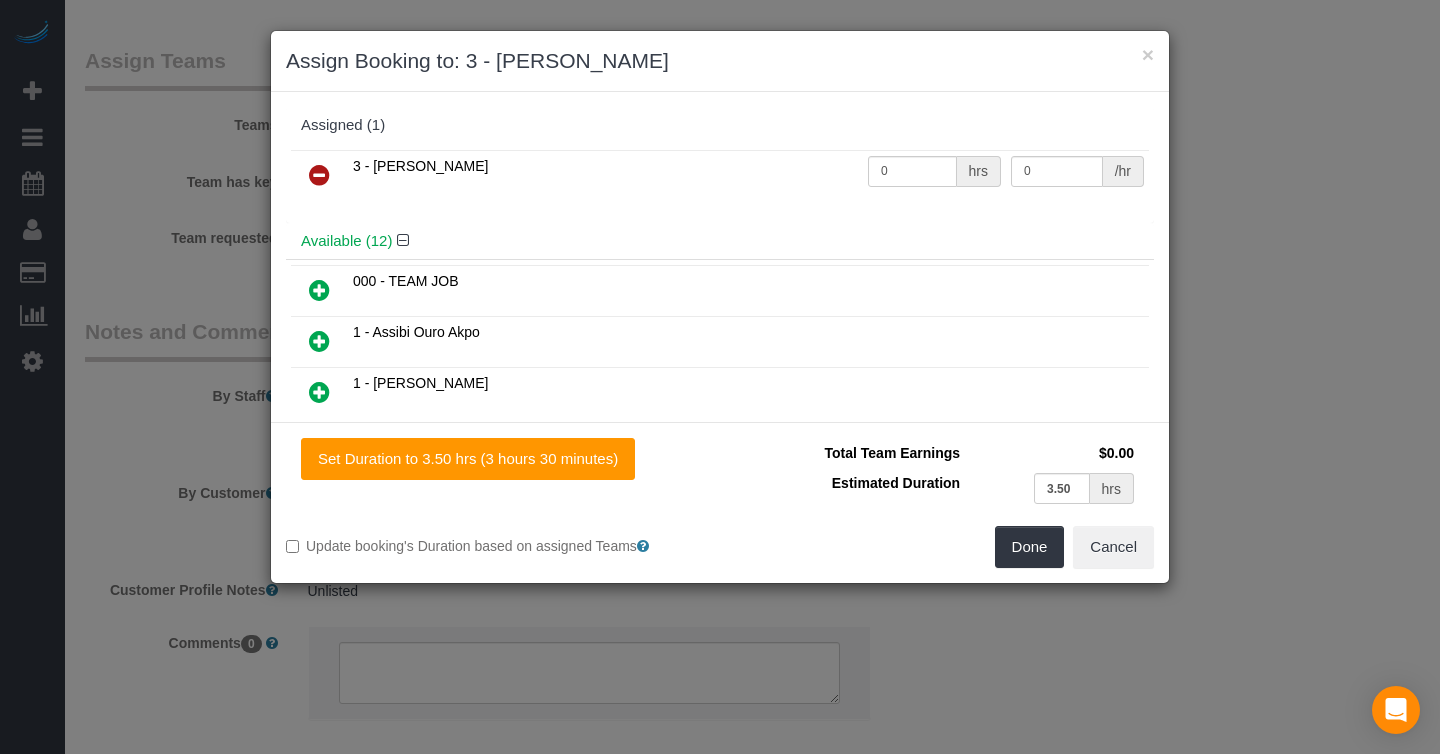 scroll, scrollTop: 469, scrollLeft: 0, axis: vertical 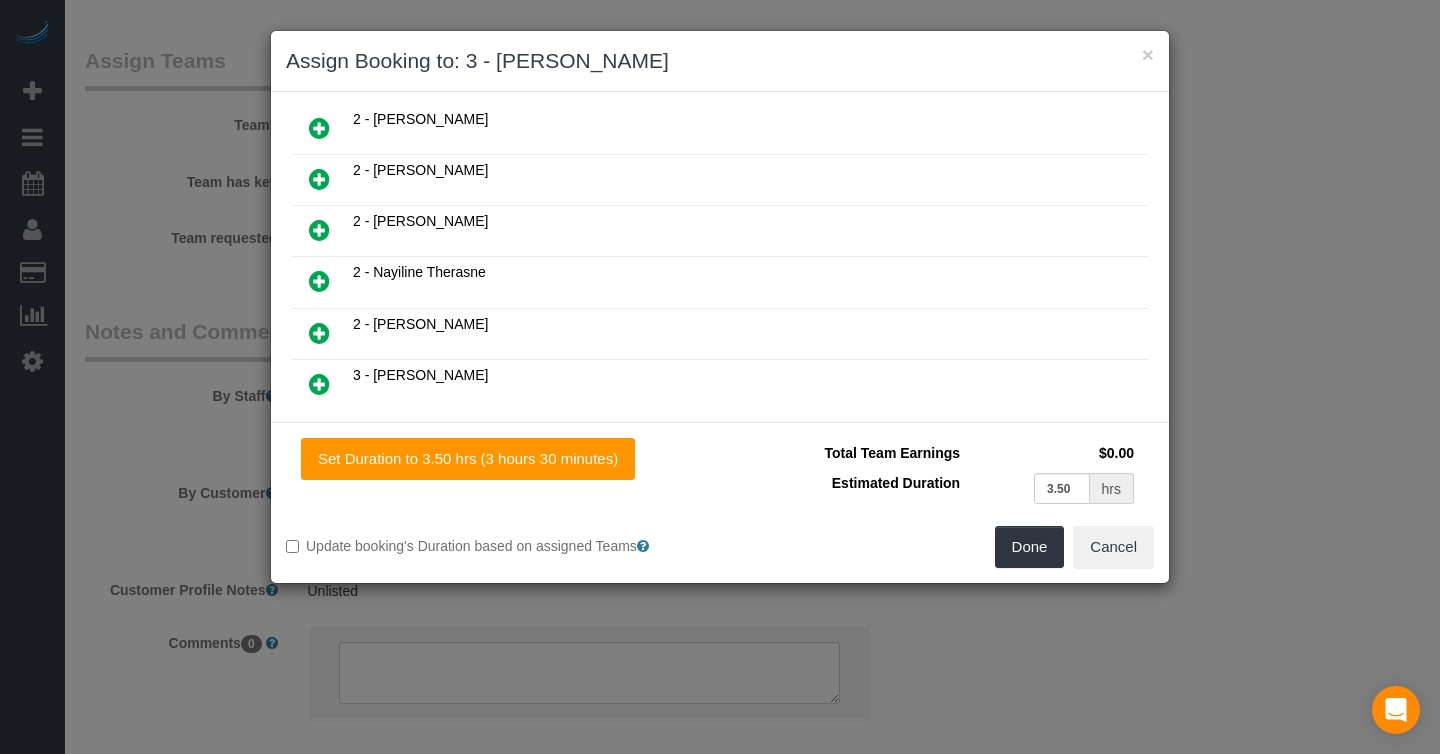 click at bounding box center [319, 281] 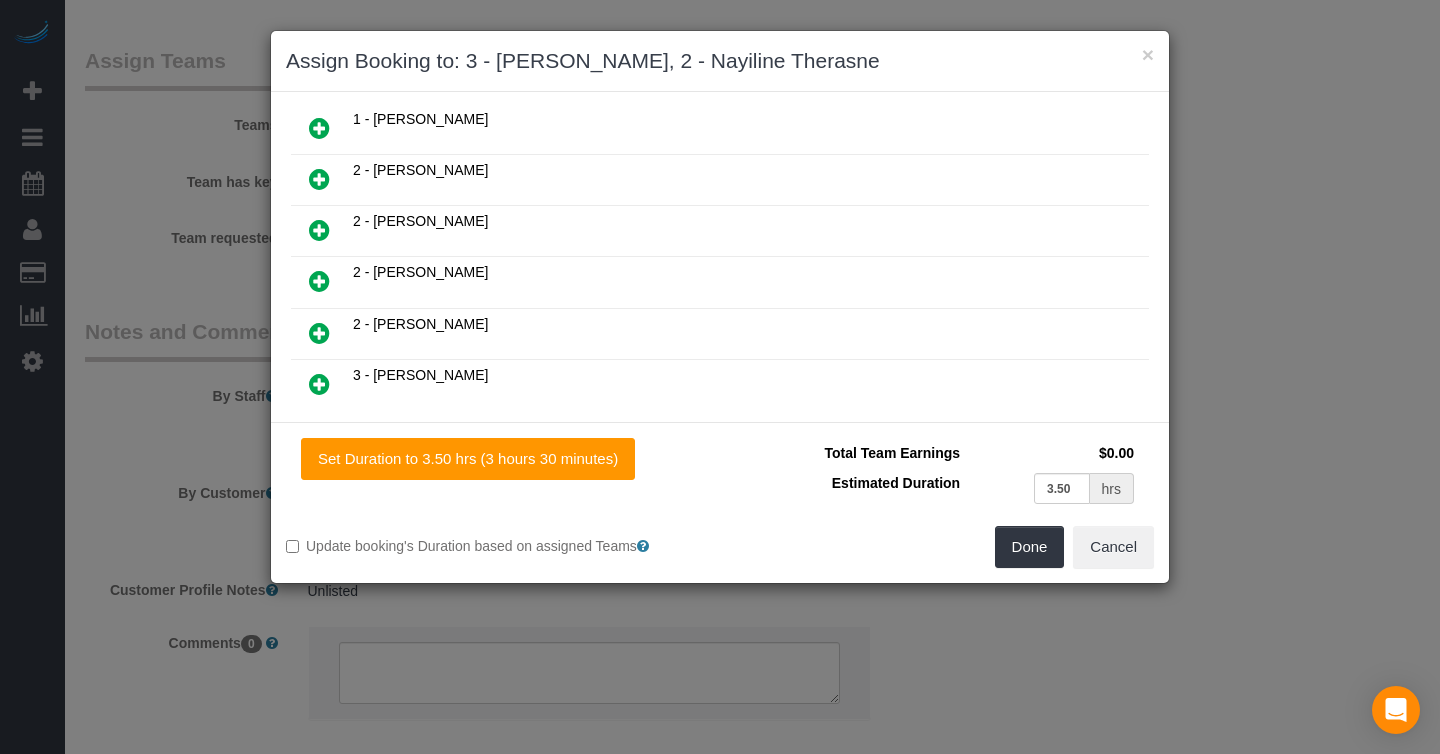 scroll, scrollTop: 518, scrollLeft: 0, axis: vertical 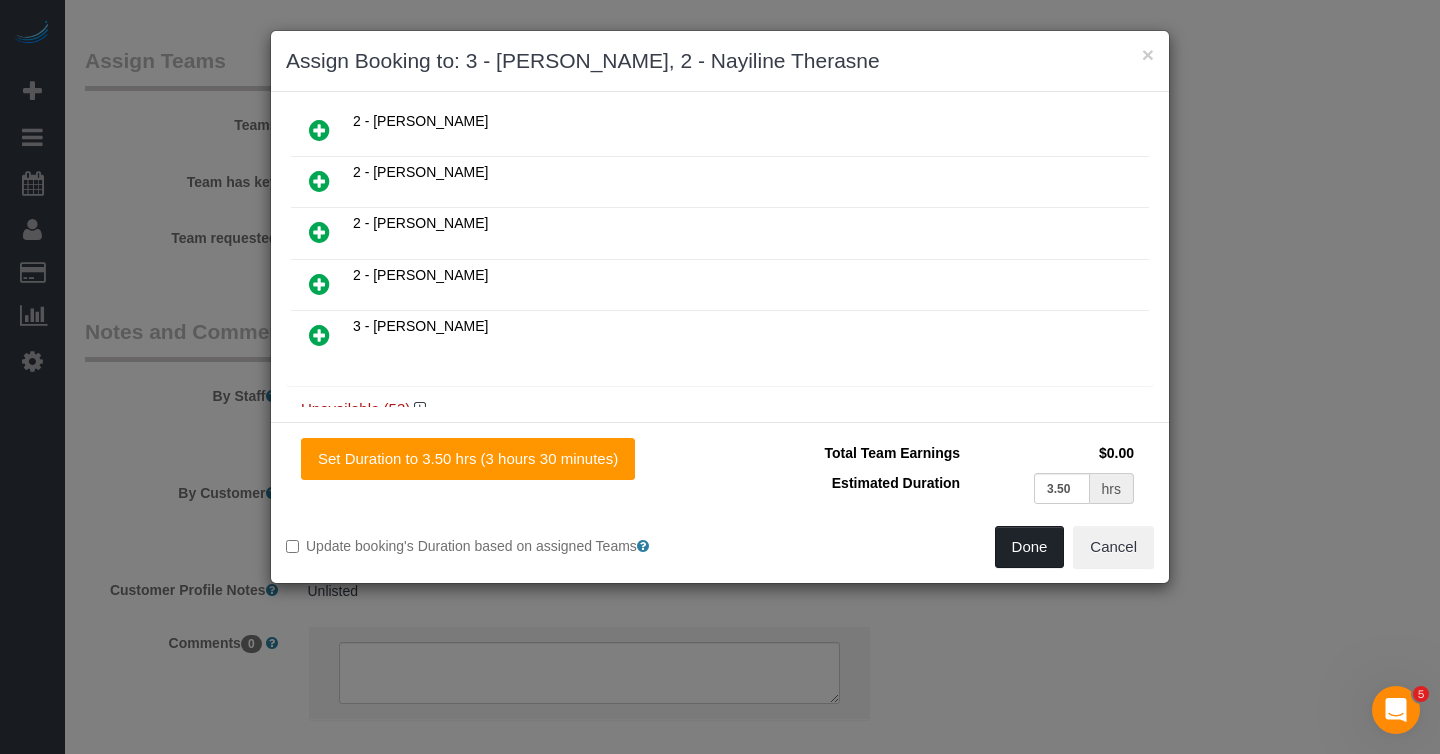 click on "Done" at bounding box center (1030, 547) 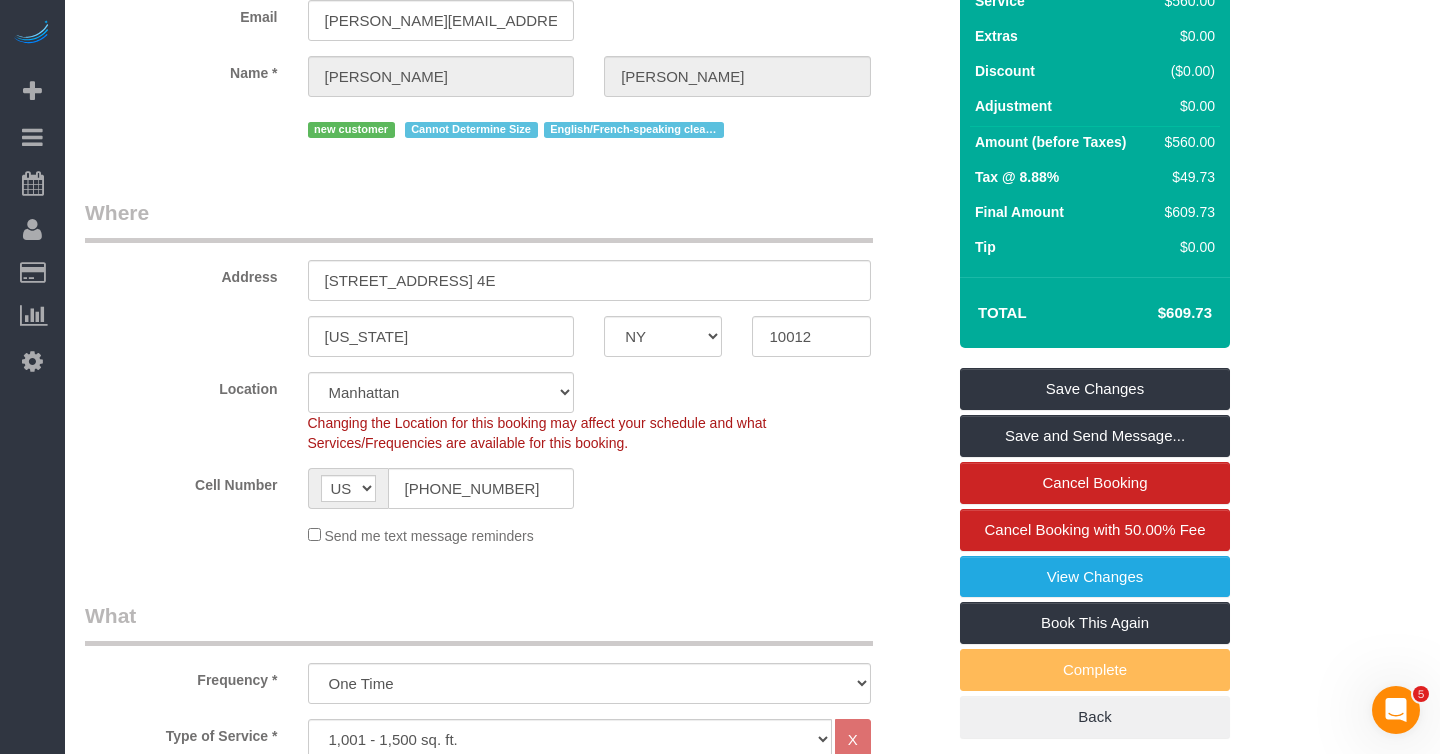 scroll, scrollTop: 174, scrollLeft: 0, axis: vertical 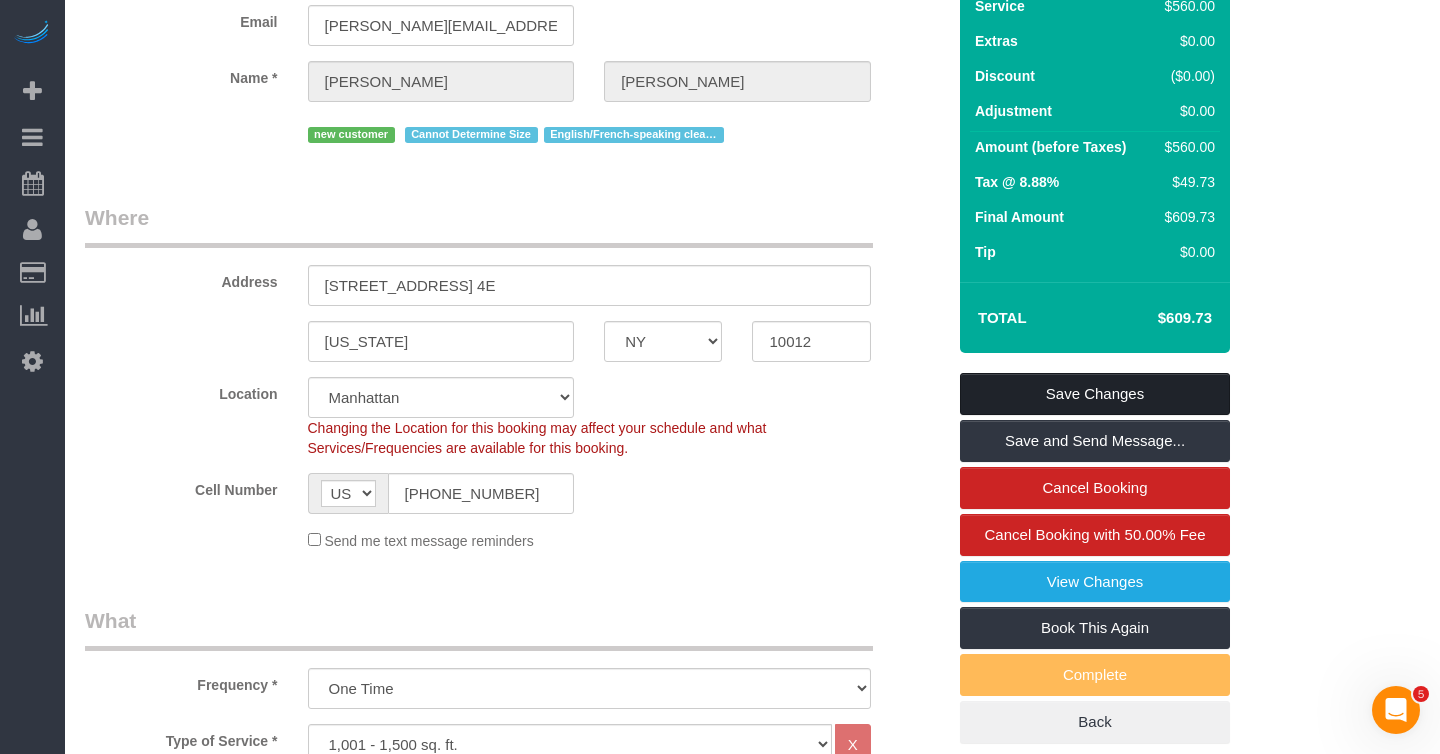 click on "Save Changes" at bounding box center (1095, 394) 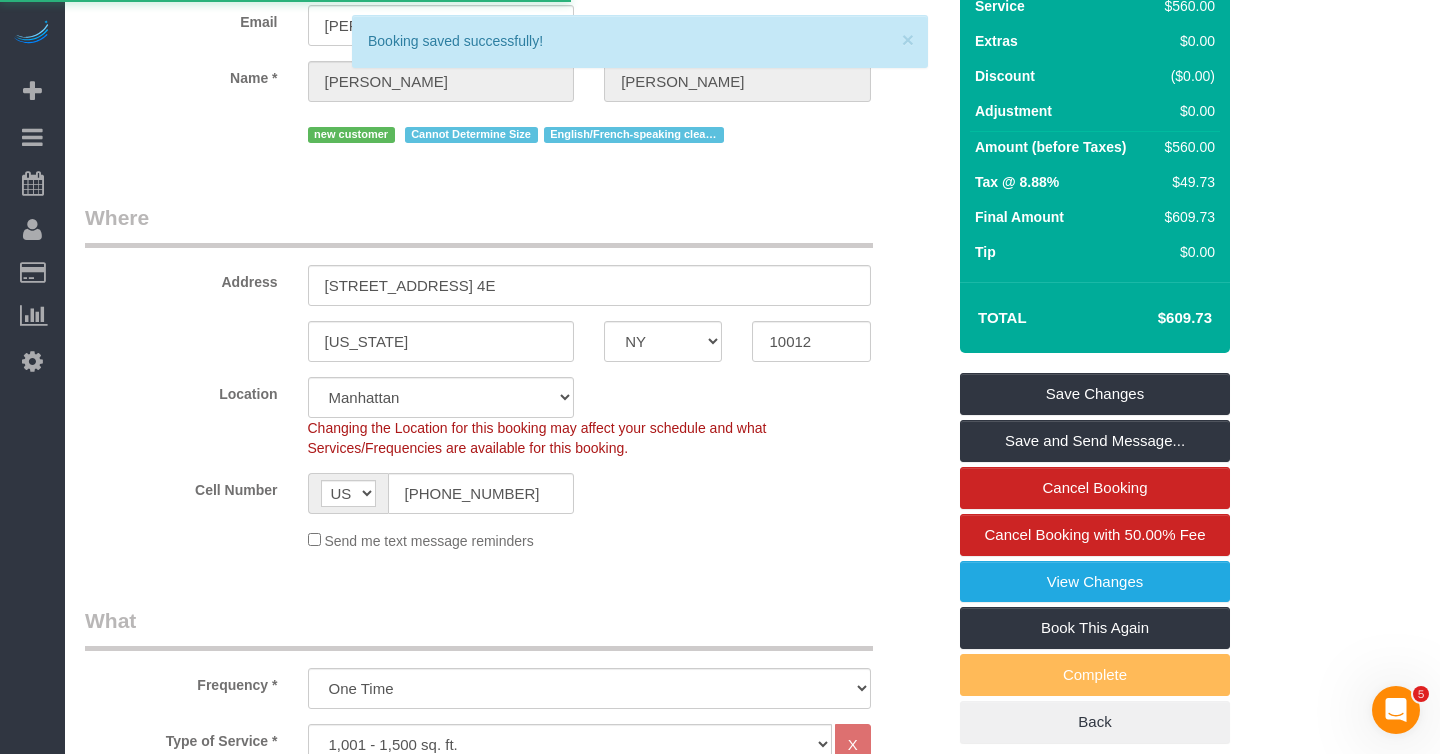 scroll, scrollTop: 0, scrollLeft: 0, axis: both 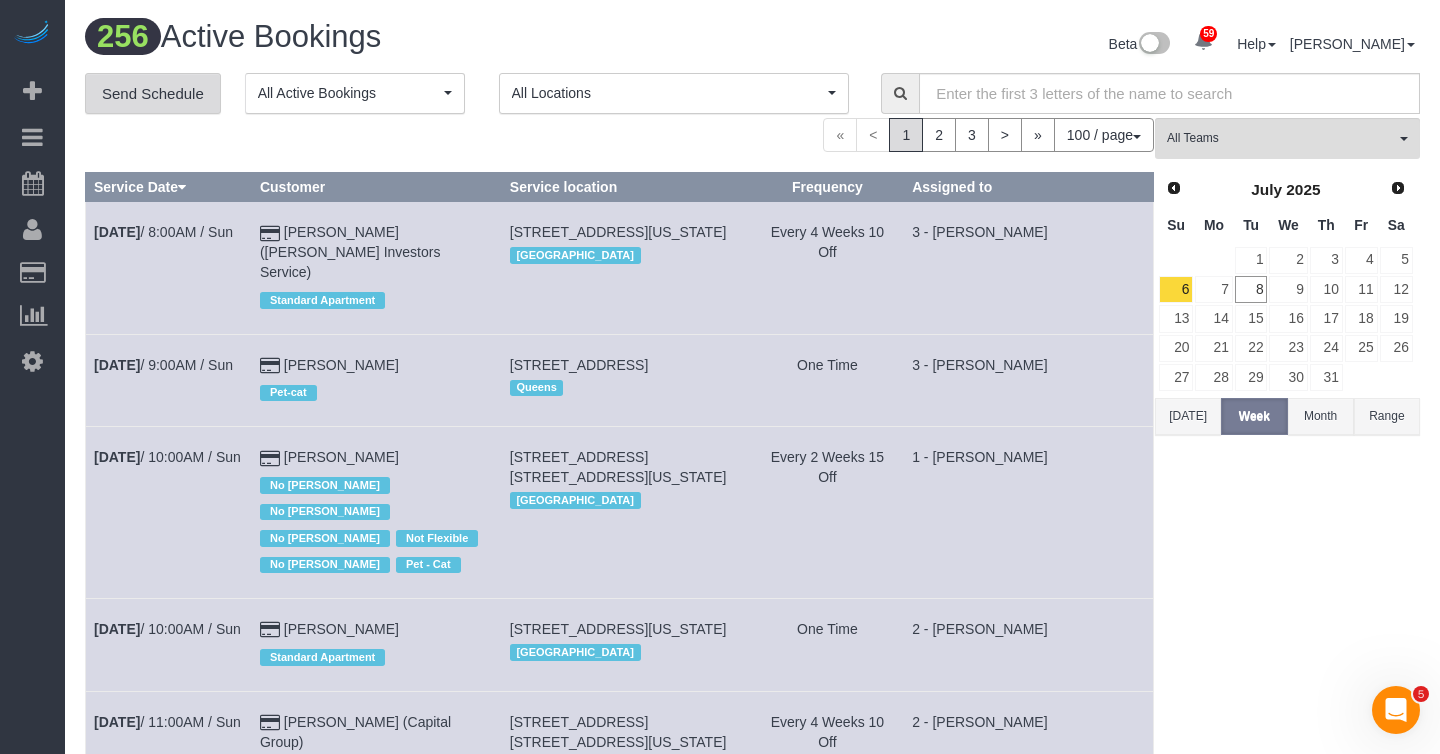click on "Send Schedule" at bounding box center (153, 94) 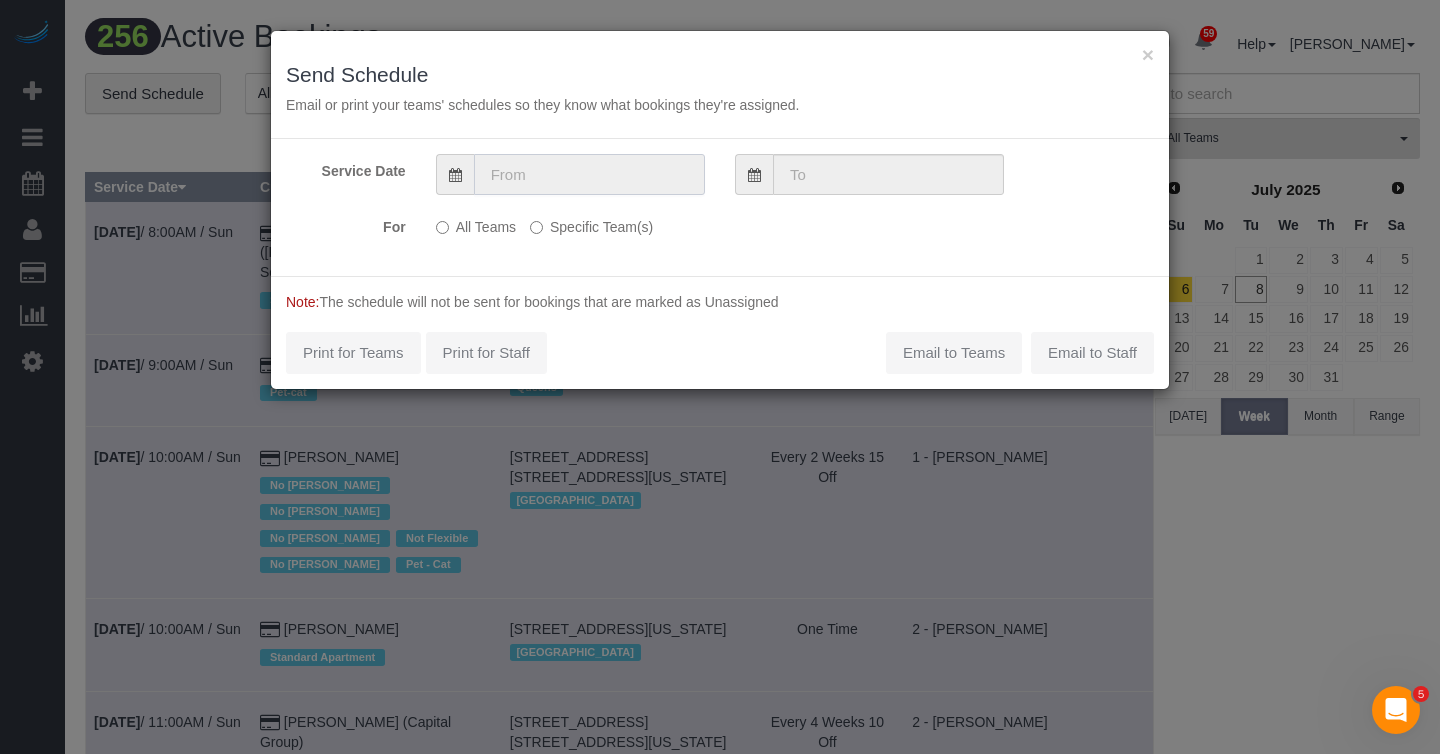 click at bounding box center (589, 174) 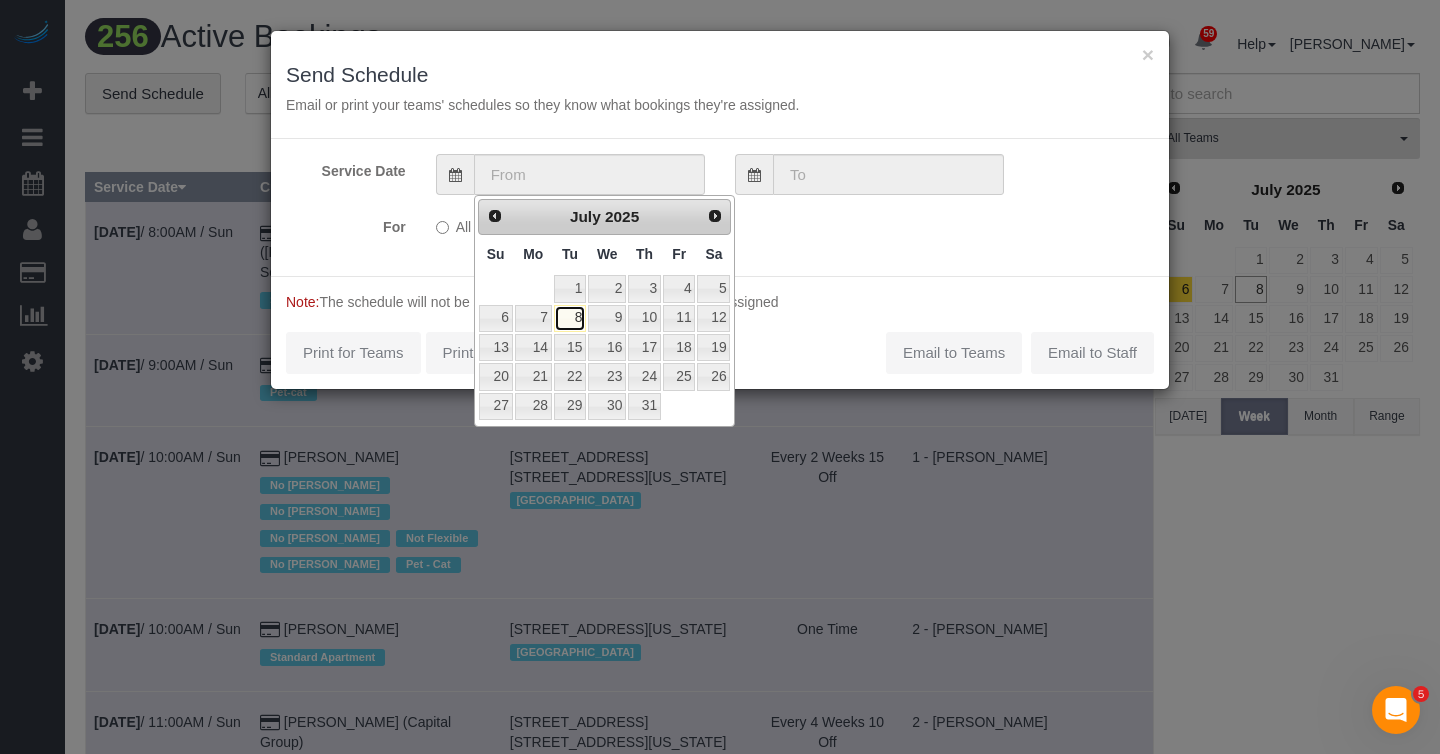 click on "8" at bounding box center (570, 318) 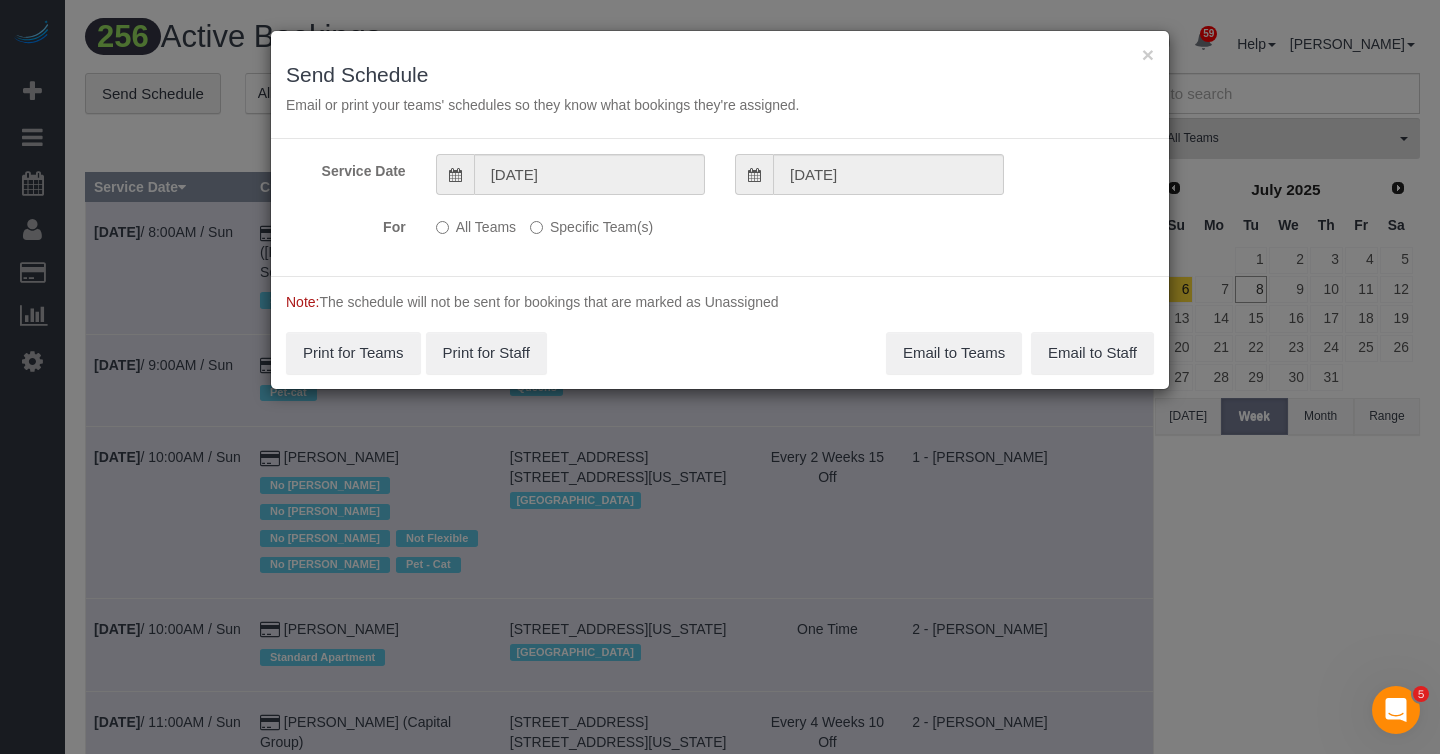 click on "Specific Team(s)" at bounding box center (591, 223) 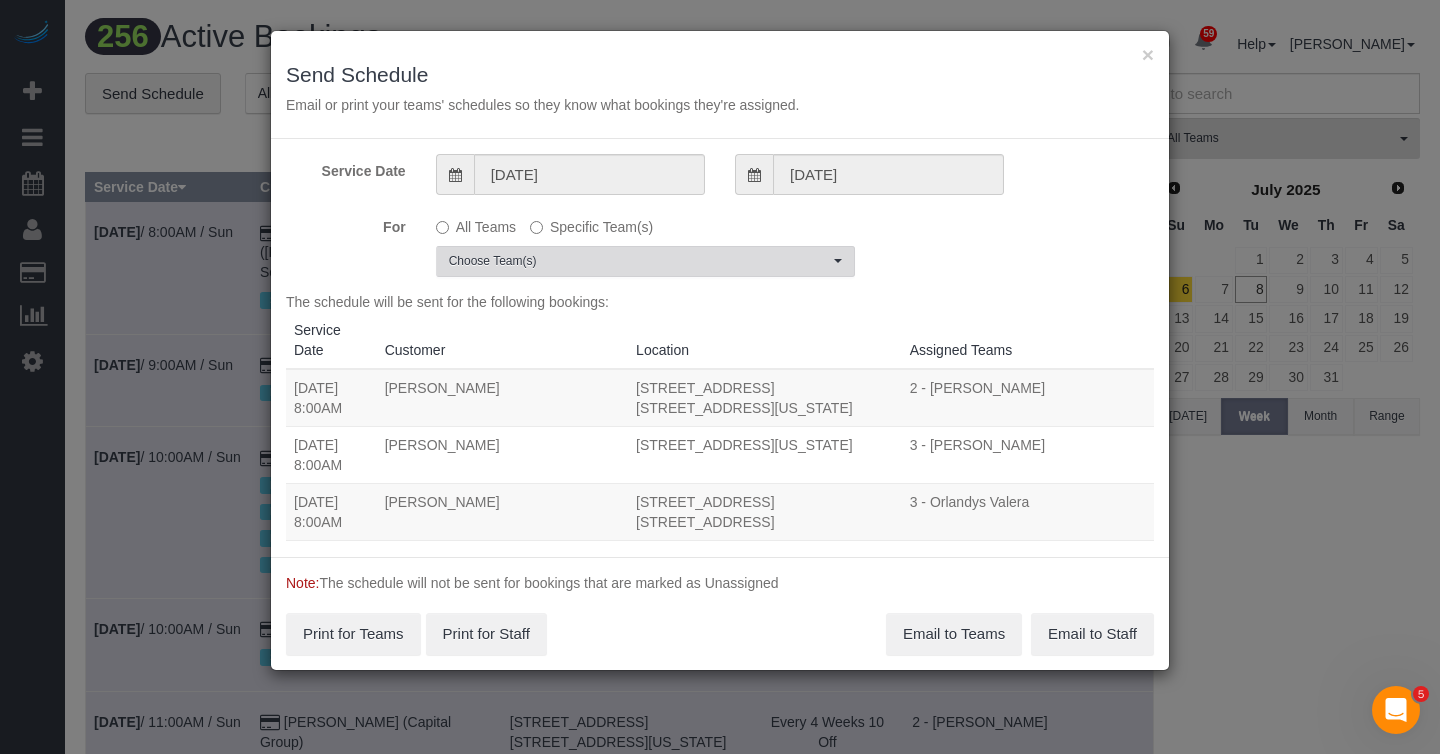 click on "Choose Team(s)" at bounding box center [639, 261] 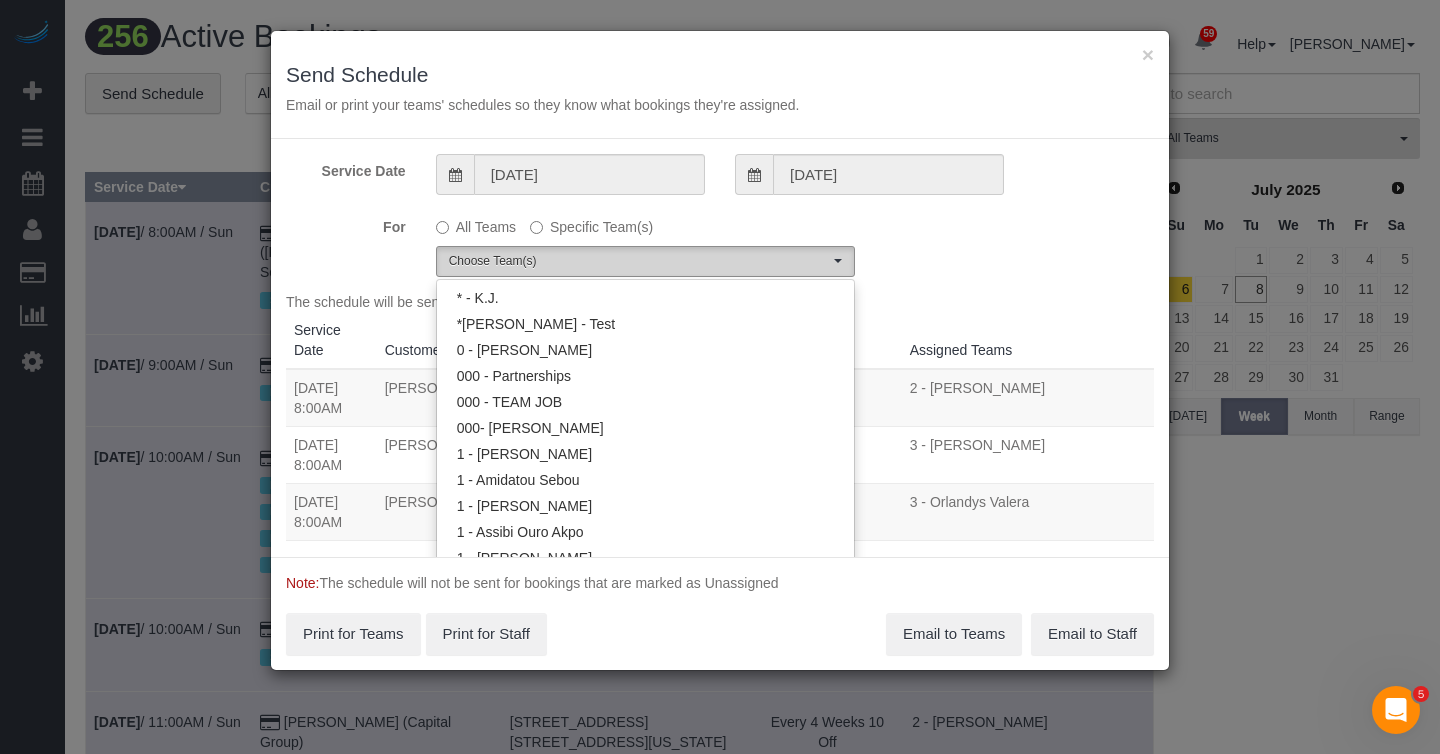 scroll, scrollTop: 1119, scrollLeft: 0, axis: vertical 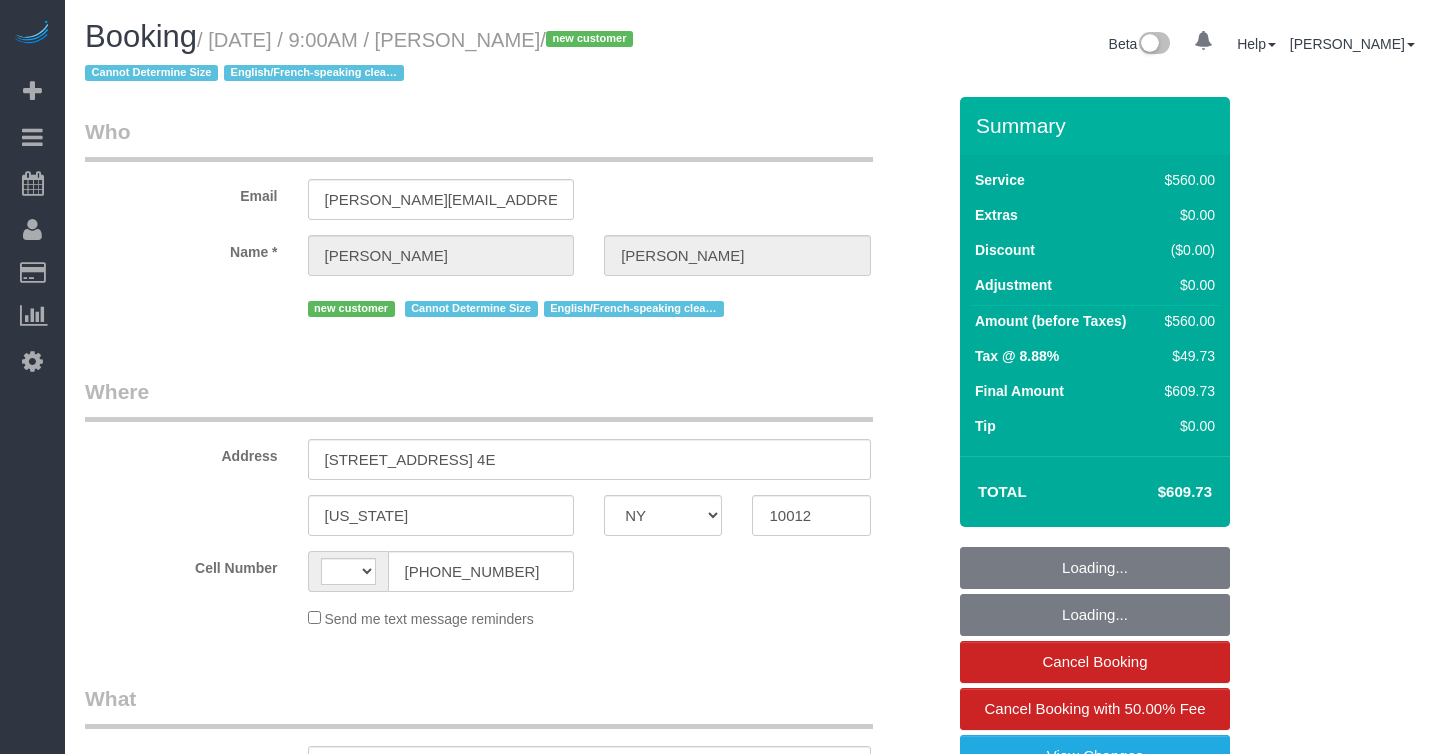 select on "NY" 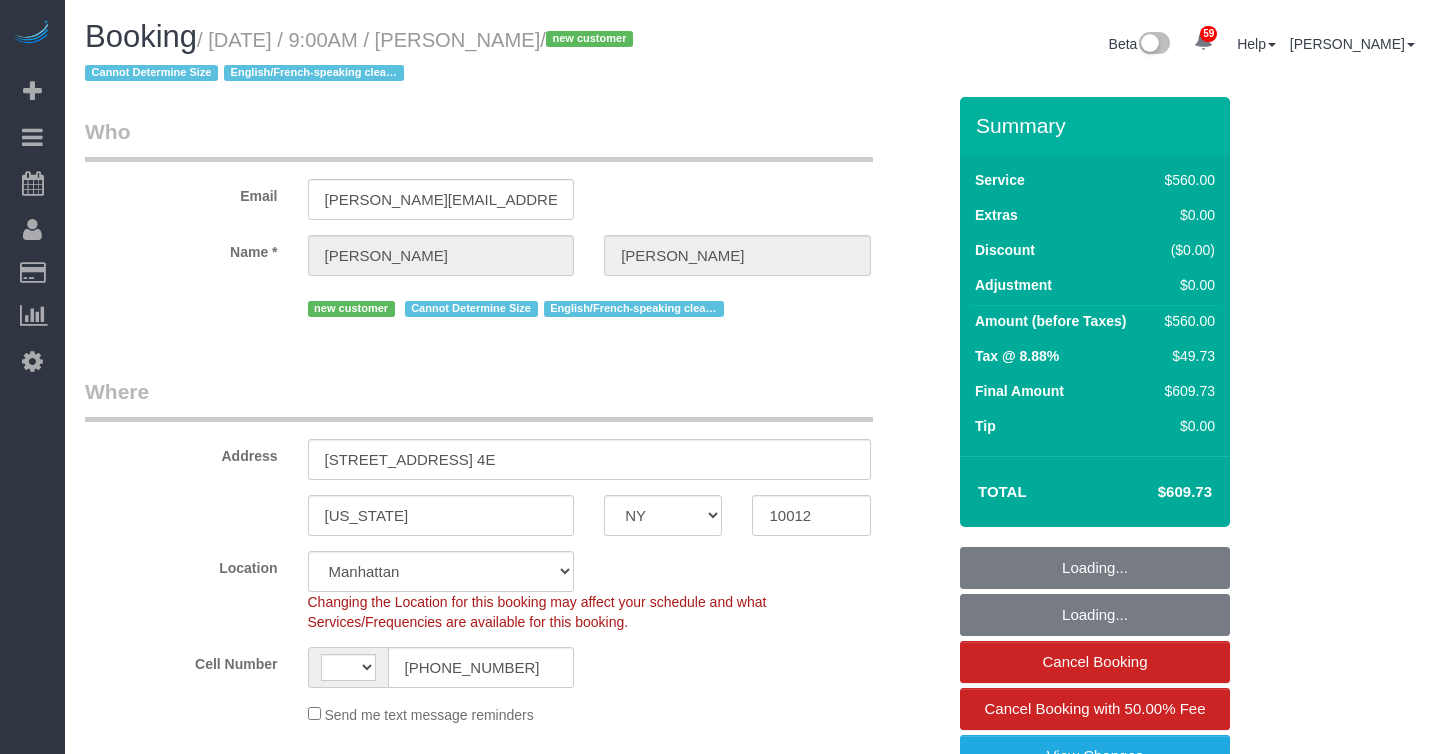select on "object:671" 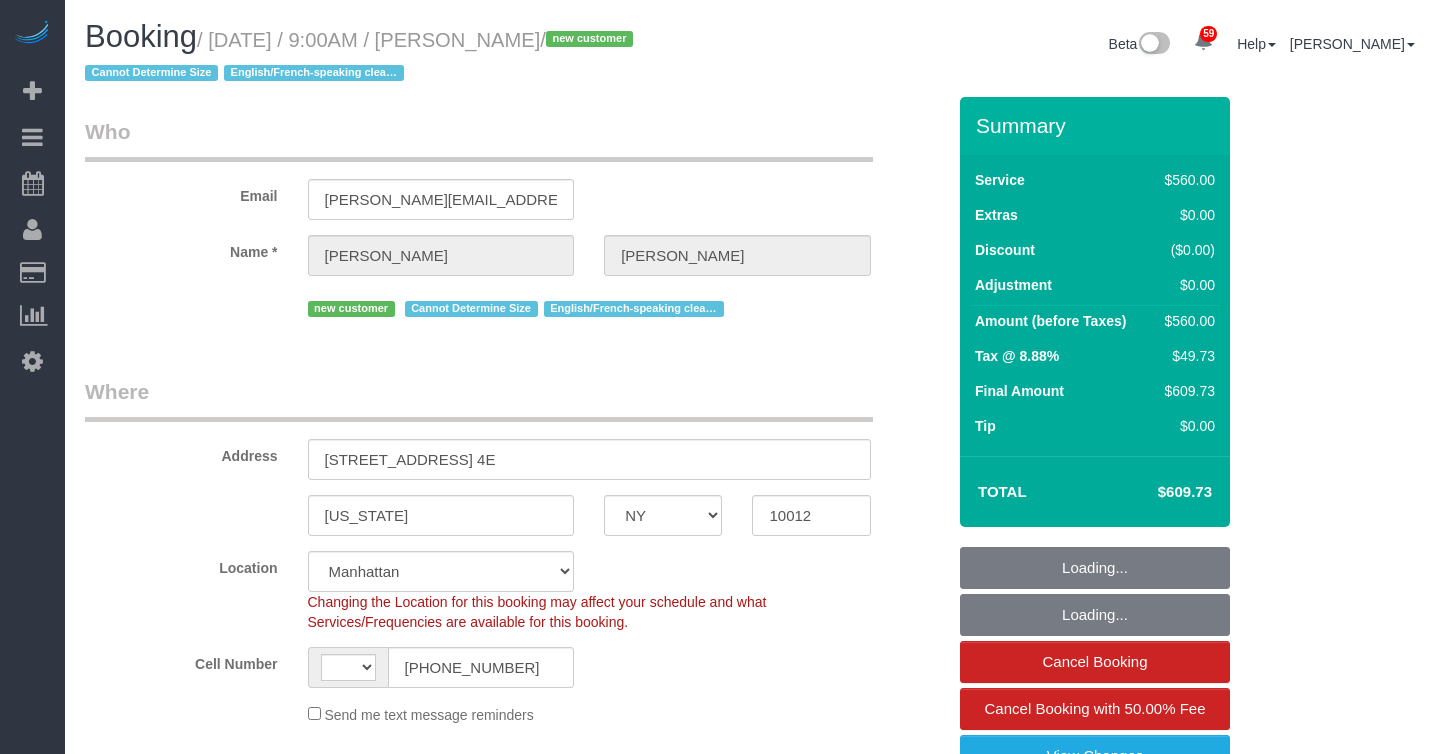 select on "string:[GEOGRAPHIC_DATA]" 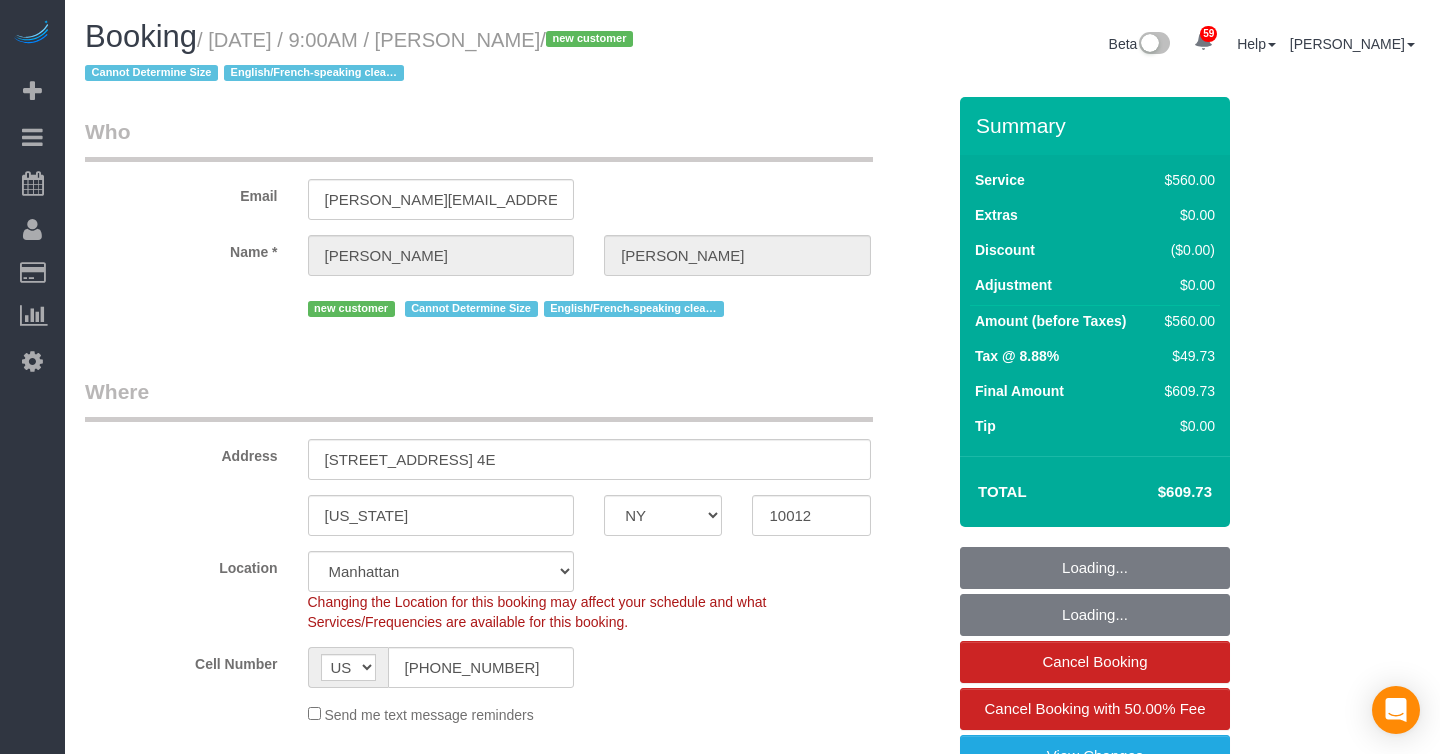 select on "number:57" 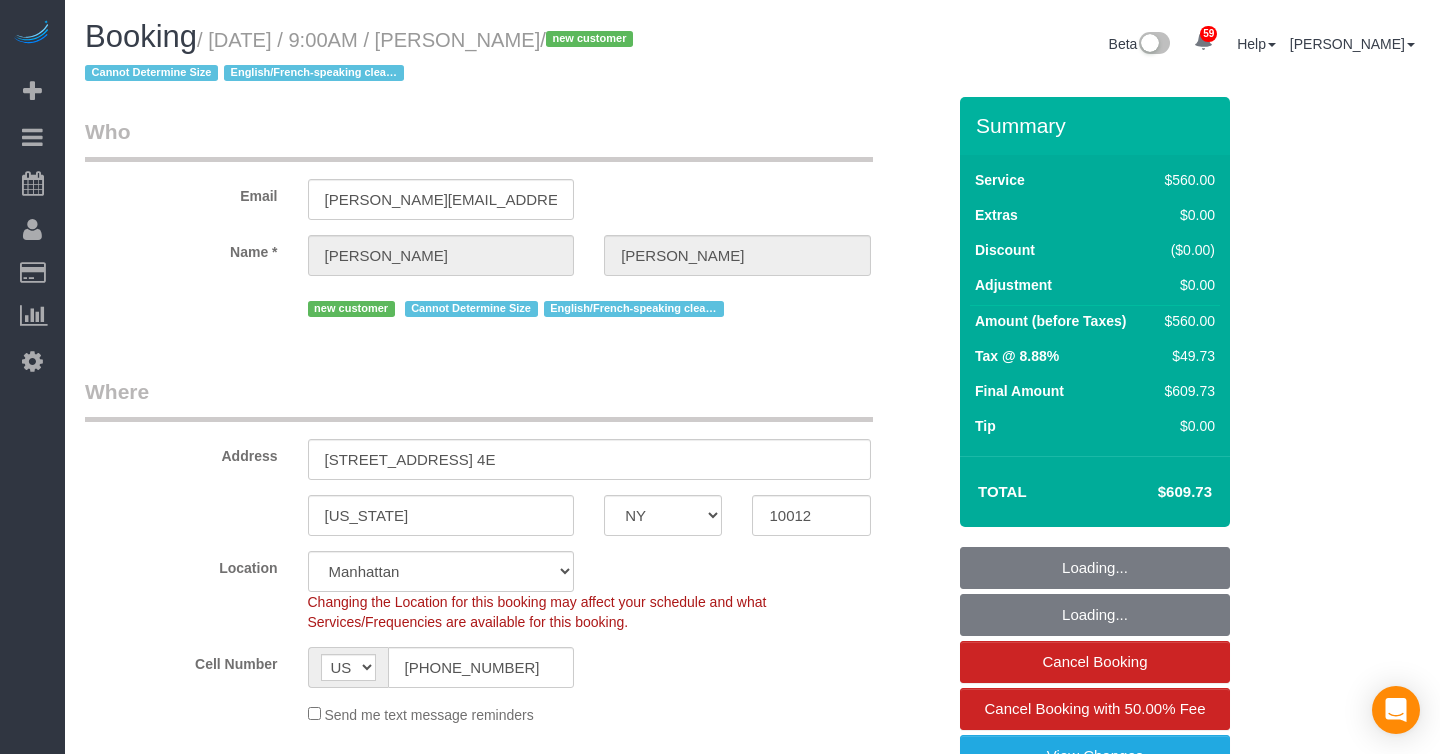 select on "number:70" 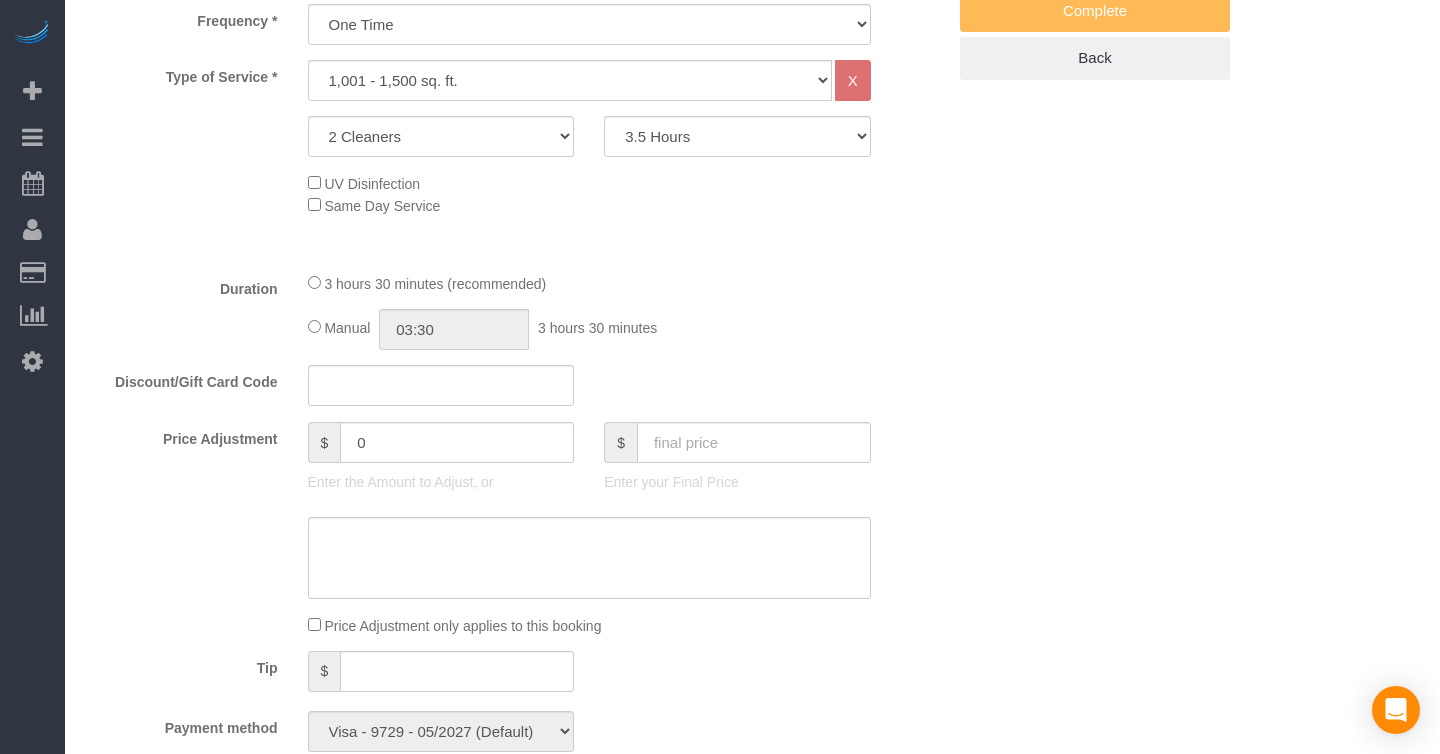 select on "spot1" 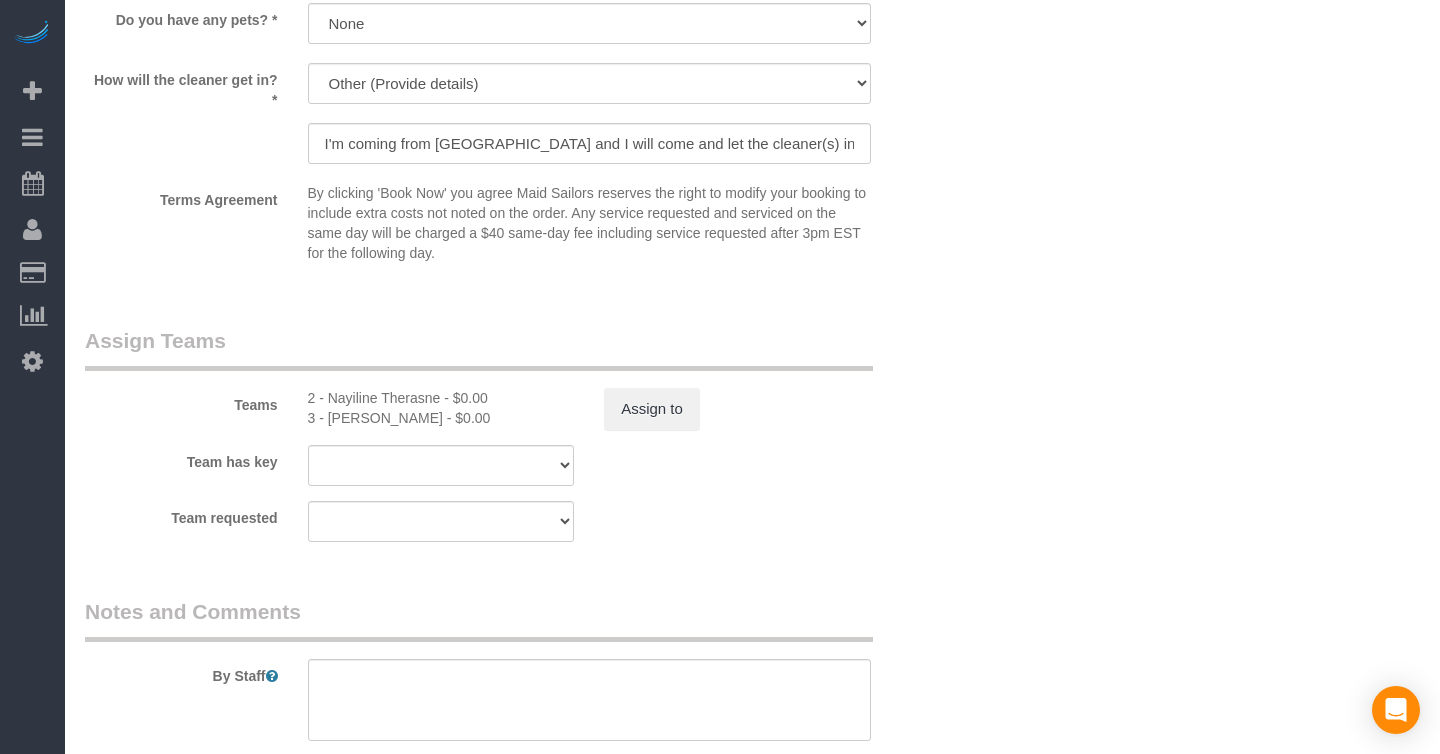 scroll, scrollTop: 2023, scrollLeft: 0, axis: vertical 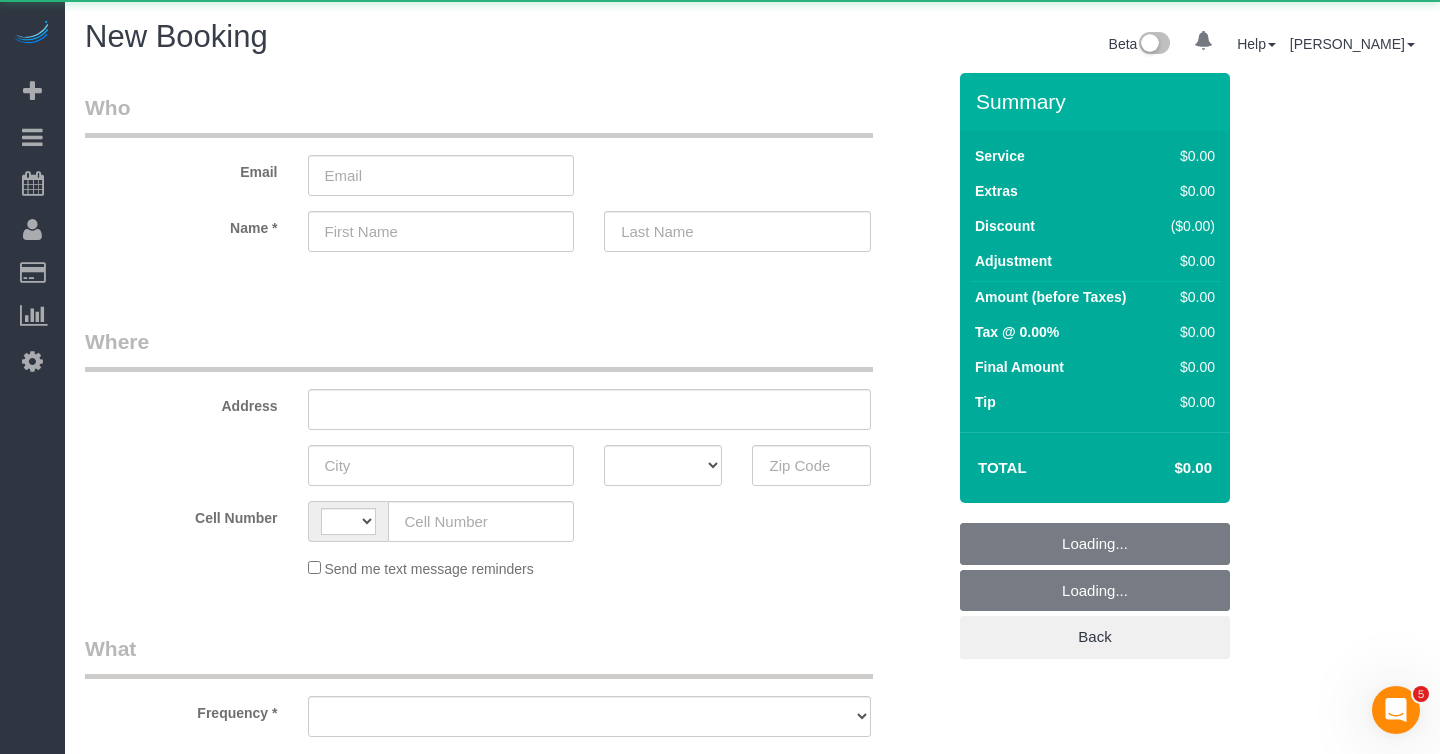 select on "number:89" 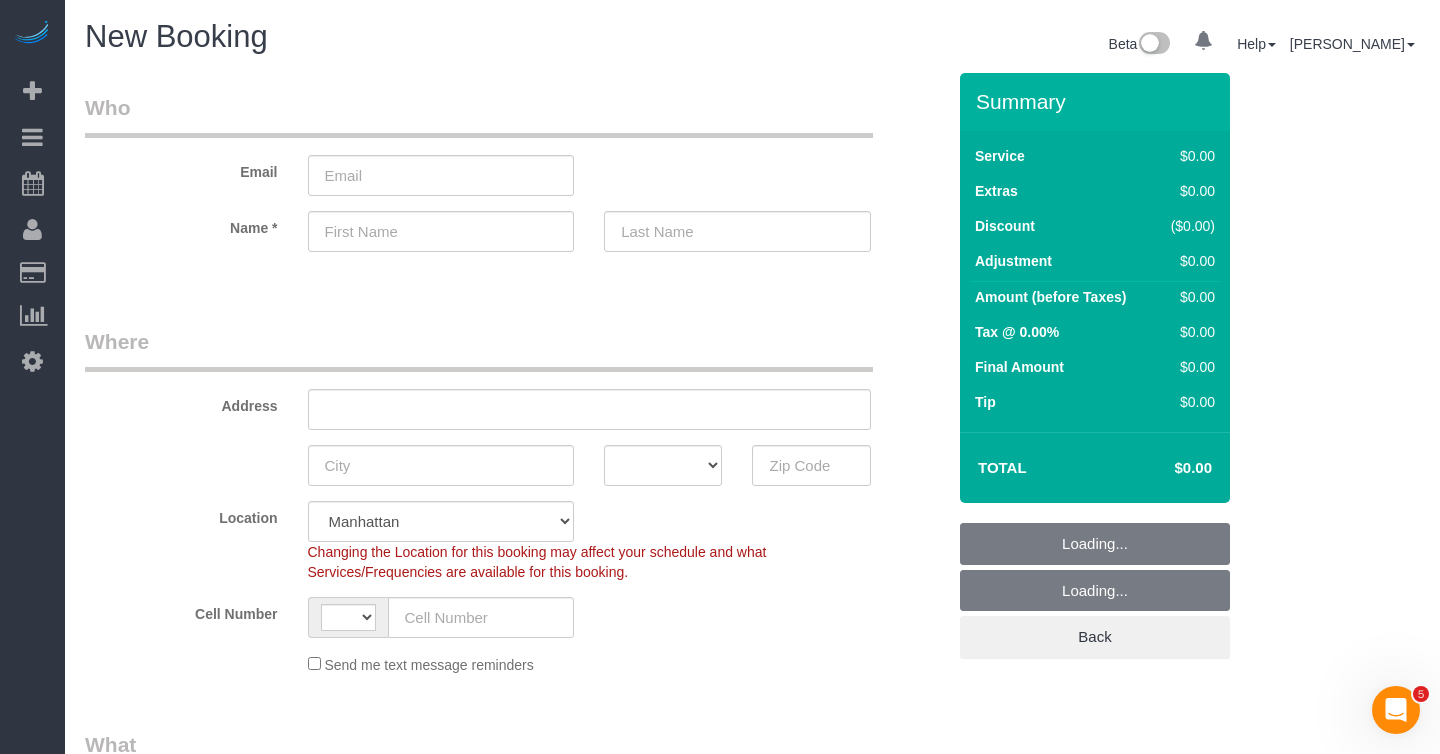 select on "object:702" 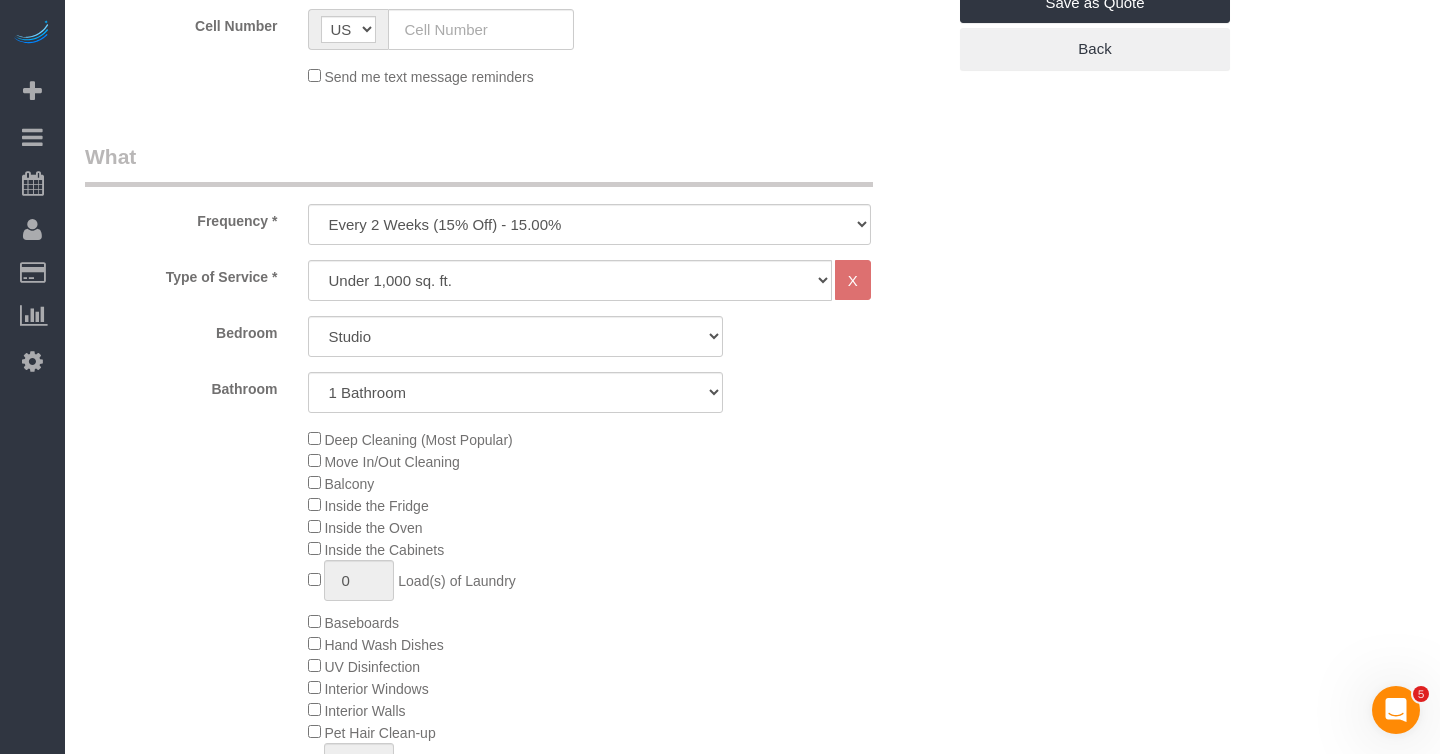 scroll, scrollTop: 567, scrollLeft: 0, axis: vertical 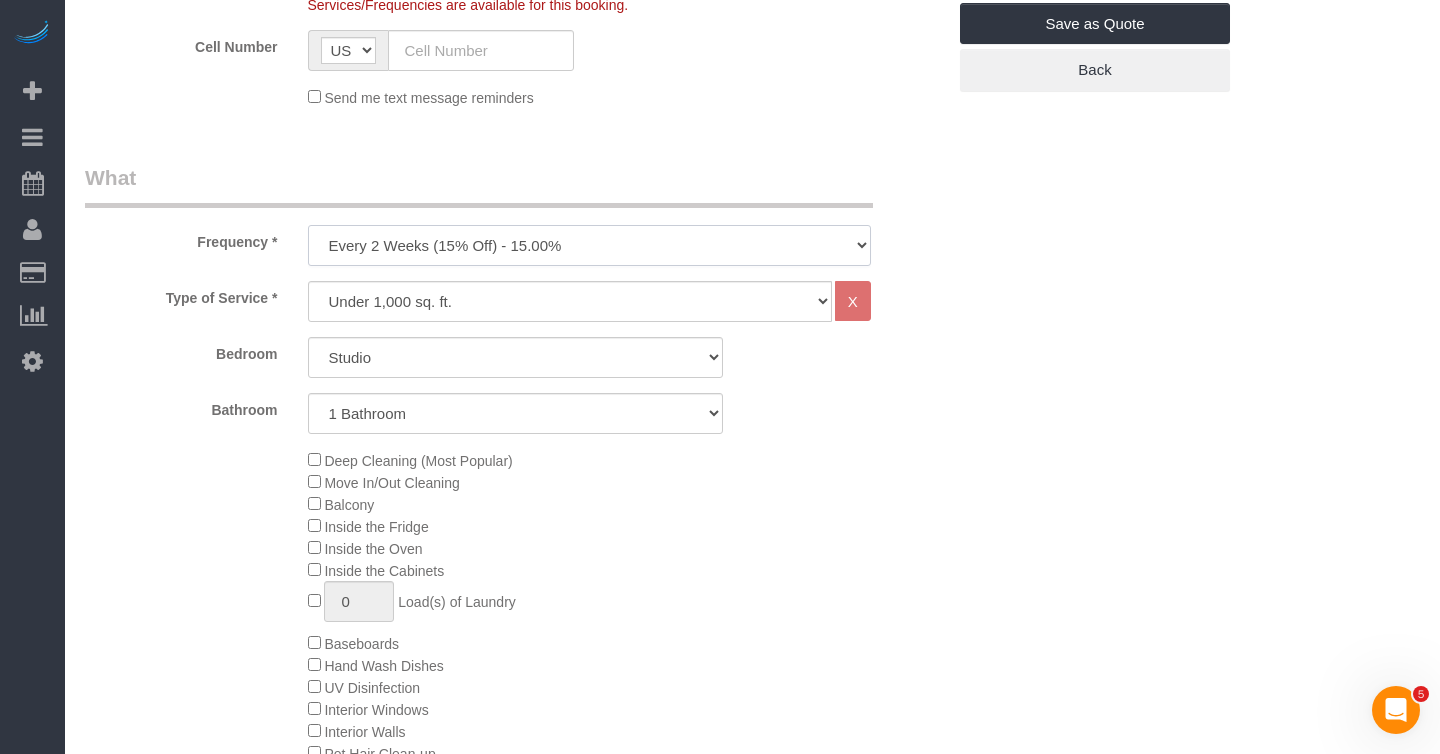 click on "One Time Weekly (20% Off) - 20.00% Every 2 Weeks (15% Off) - 15.00% Every 4 Weeks (10% Off) - 10.00%" at bounding box center (589, 245) 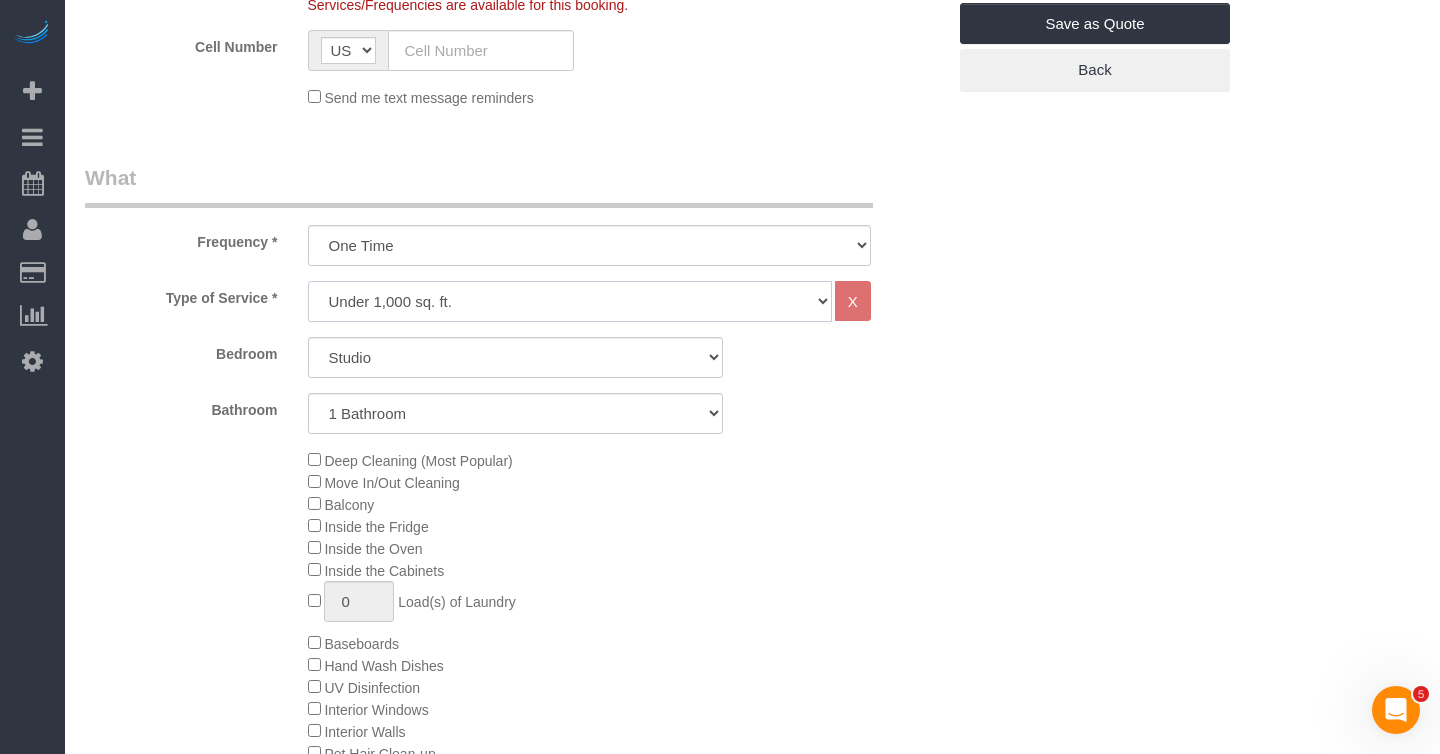 click on "Under 1,000 sq. ft. 1,001 - 1,500 sq. ft. 1,500+ sq. ft. Custom Cleaning Office Cleaning Airbnb Cleaning Post Construction Cleaning RE-CLEAN Hourly Rate - 8.0 Hourly Rate - 7.5 Late Cancellation - Invoice Purposes Hourly Rate (30% OFF) Bungalow Living Hello [PERSON_NAME] - Standard Cleaning Hello [PERSON_NAME] - Hourly Rate TULU - Standard Cleaning TULU - Hourly Rate Hourly Rate (15% OFF) Hourly Rate (20% OFF) Hourly Rate (25% OFF) Hourly Rate (22.5% OFF) Charity Clean Outsite - Hourly Rate Floor Cleaning 100/hr 140/hr Upholstery Cleaning Hourly Rate (Comped Cleaning) Power Washing Carpet/Rug Cleaning Floor Cleaning Couch Cleaning" 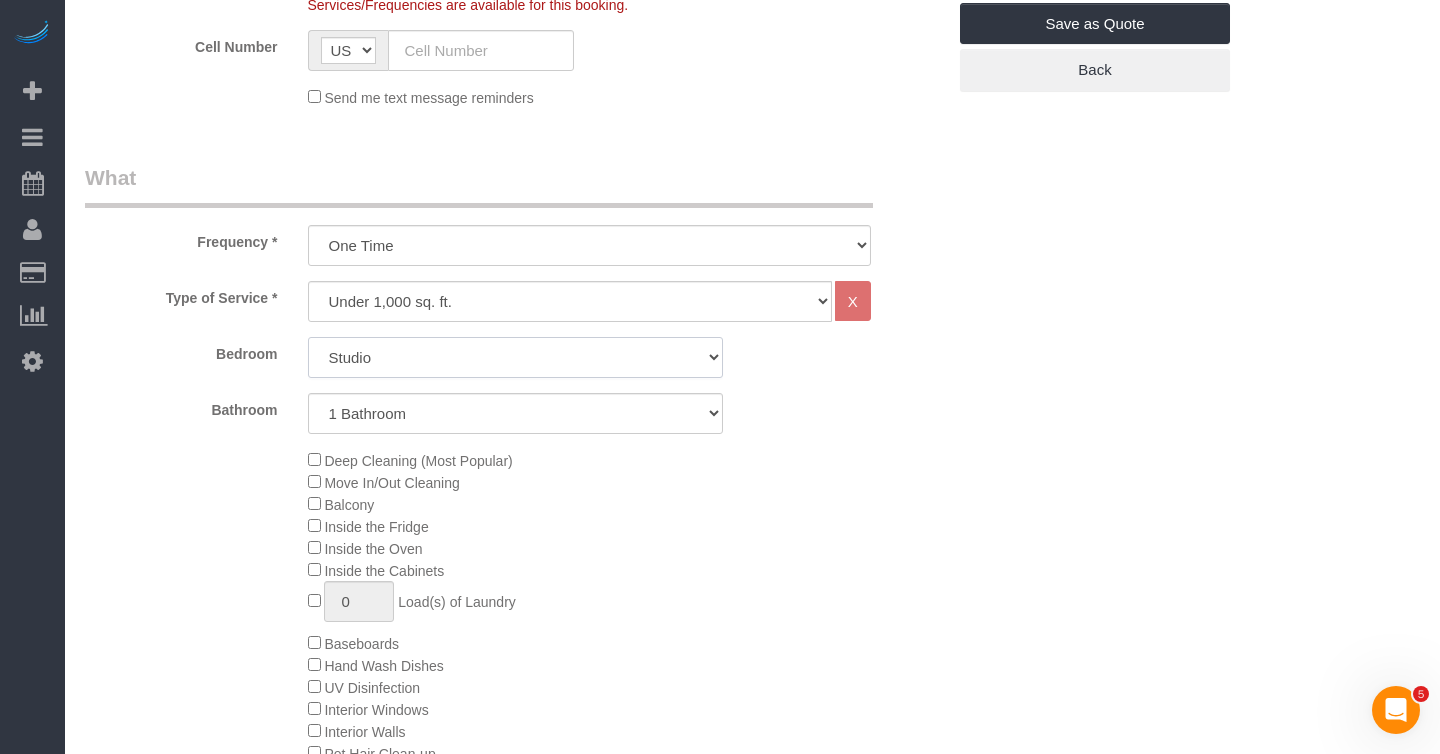 click on "Studio
1 Bedroom
2 Bedrooms
3 Bedrooms" 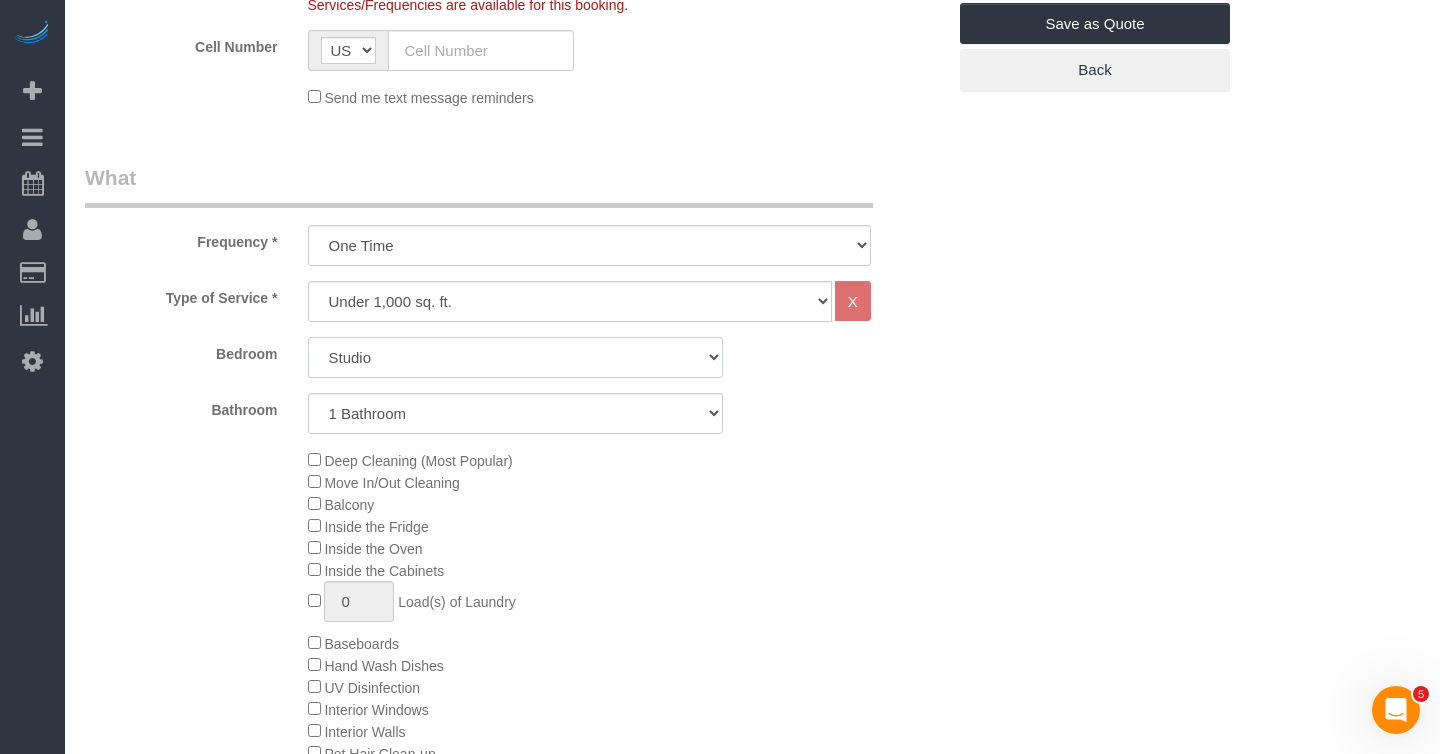 select on "2" 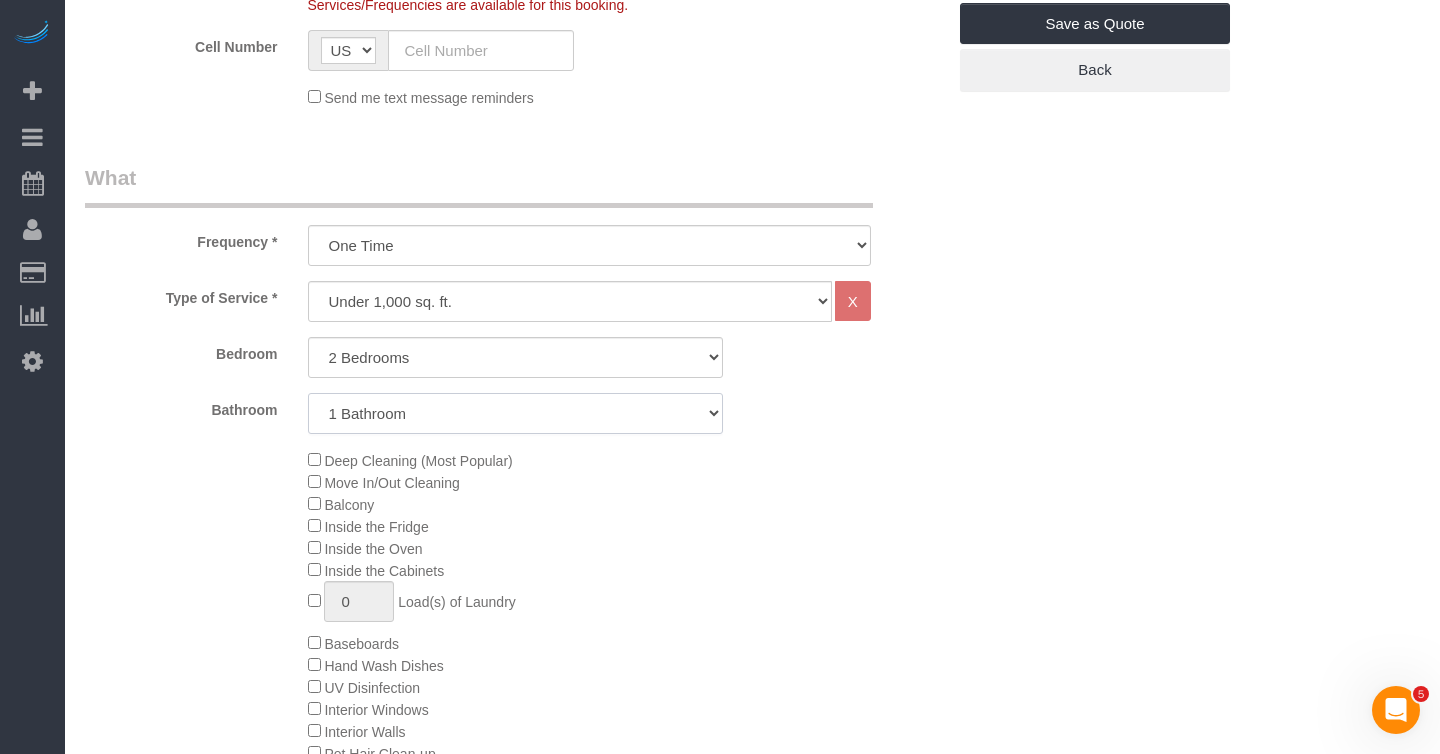click on "1 Bathroom
2 Bathrooms" 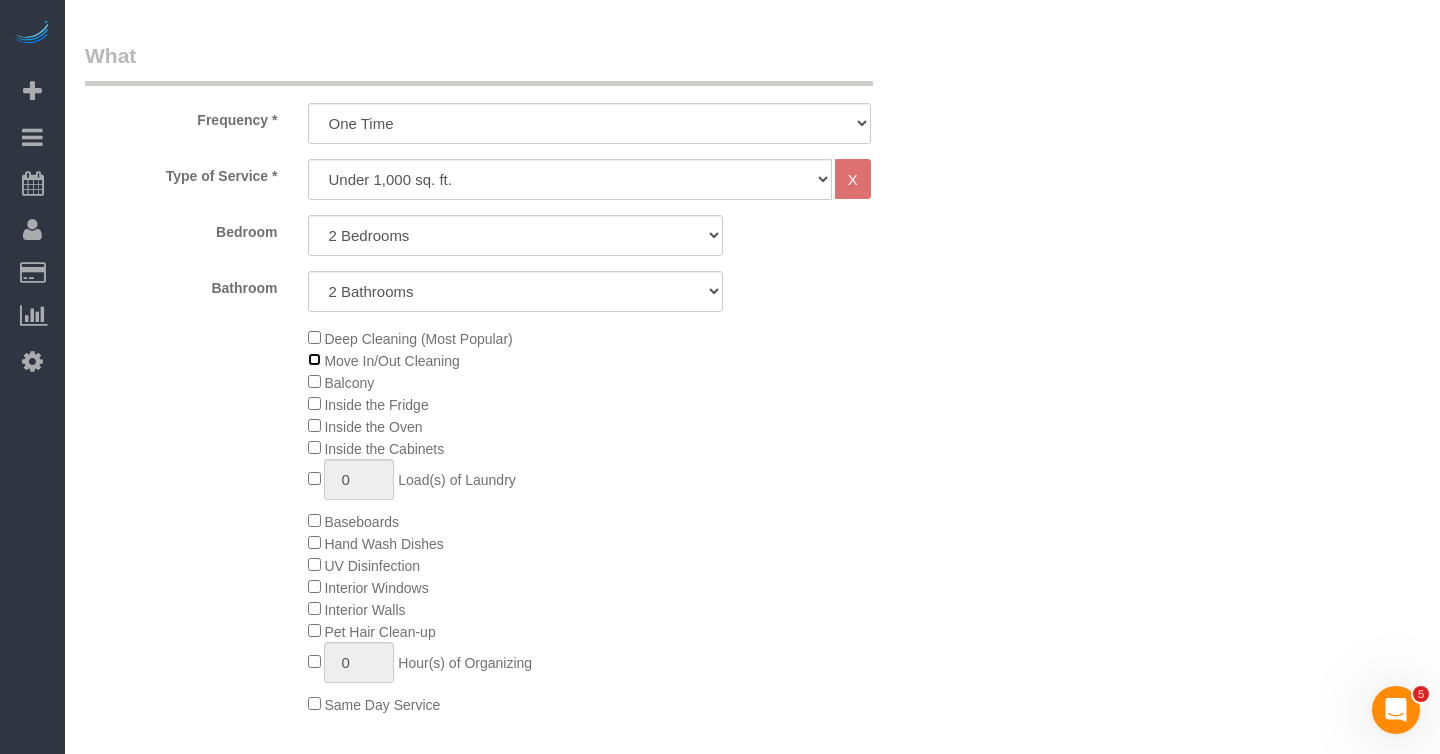 scroll, scrollTop: 688, scrollLeft: 0, axis: vertical 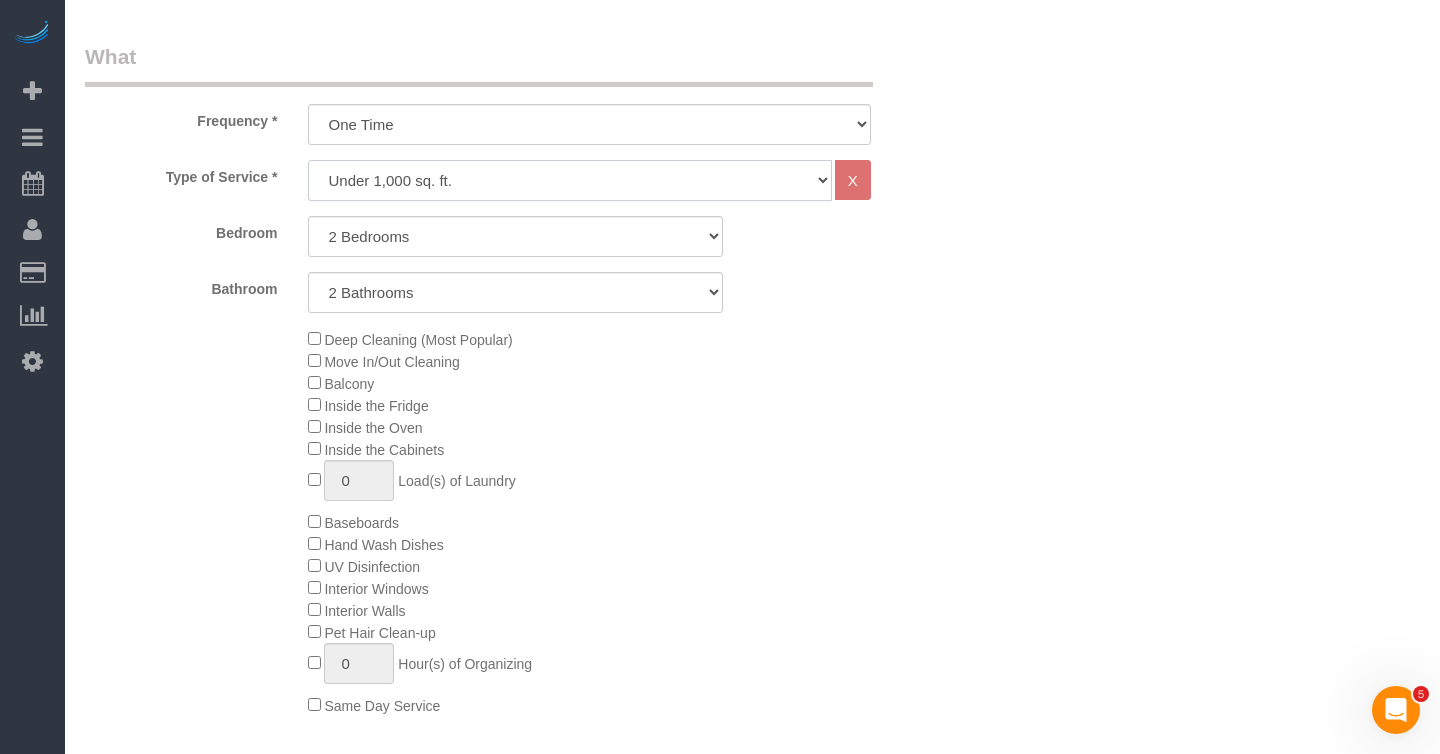 click on "Under 1,000 sq. ft. 1,001 - 1,500 sq. ft. 1,500+ sq. ft. Custom Cleaning Office Cleaning Airbnb Cleaning Post Construction Cleaning RE-CLEAN Hourly Rate - 8.0 Hourly Rate - 7.5 Late Cancellation - Invoice Purposes Hourly Rate (30% OFF) Bungalow Living Hello [PERSON_NAME] - Standard Cleaning Hello [PERSON_NAME] - Hourly Rate TULU - Standard Cleaning TULU - Hourly Rate Hourly Rate (15% OFF) Hourly Rate (20% OFF) Hourly Rate (25% OFF) Hourly Rate (22.5% OFF) Charity Clean Outsite - Hourly Rate Floor Cleaning 100/hr 140/hr Upholstery Cleaning Hourly Rate (Comped Cleaning) Power Washing Carpet/Rug Cleaning Floor Cleaning Couch Cleaning" 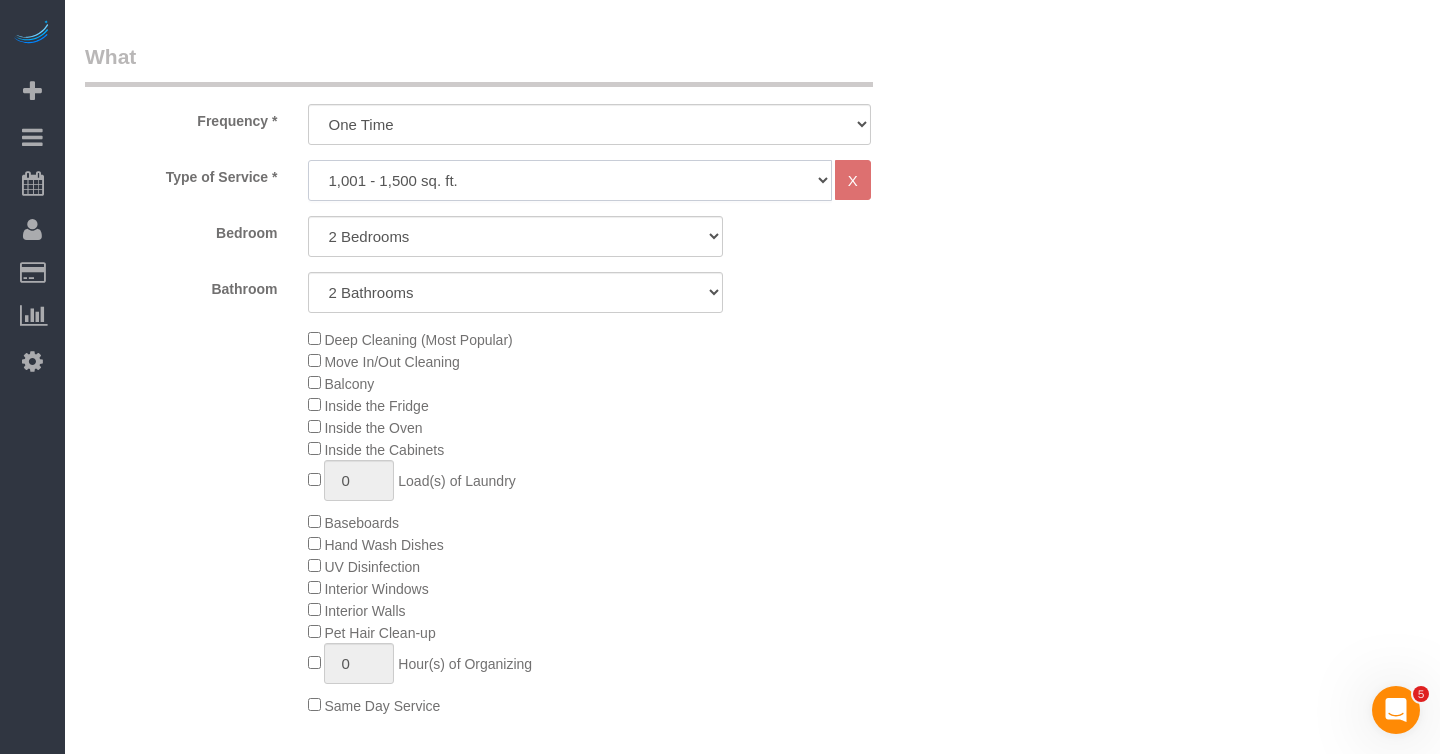 select on "1" 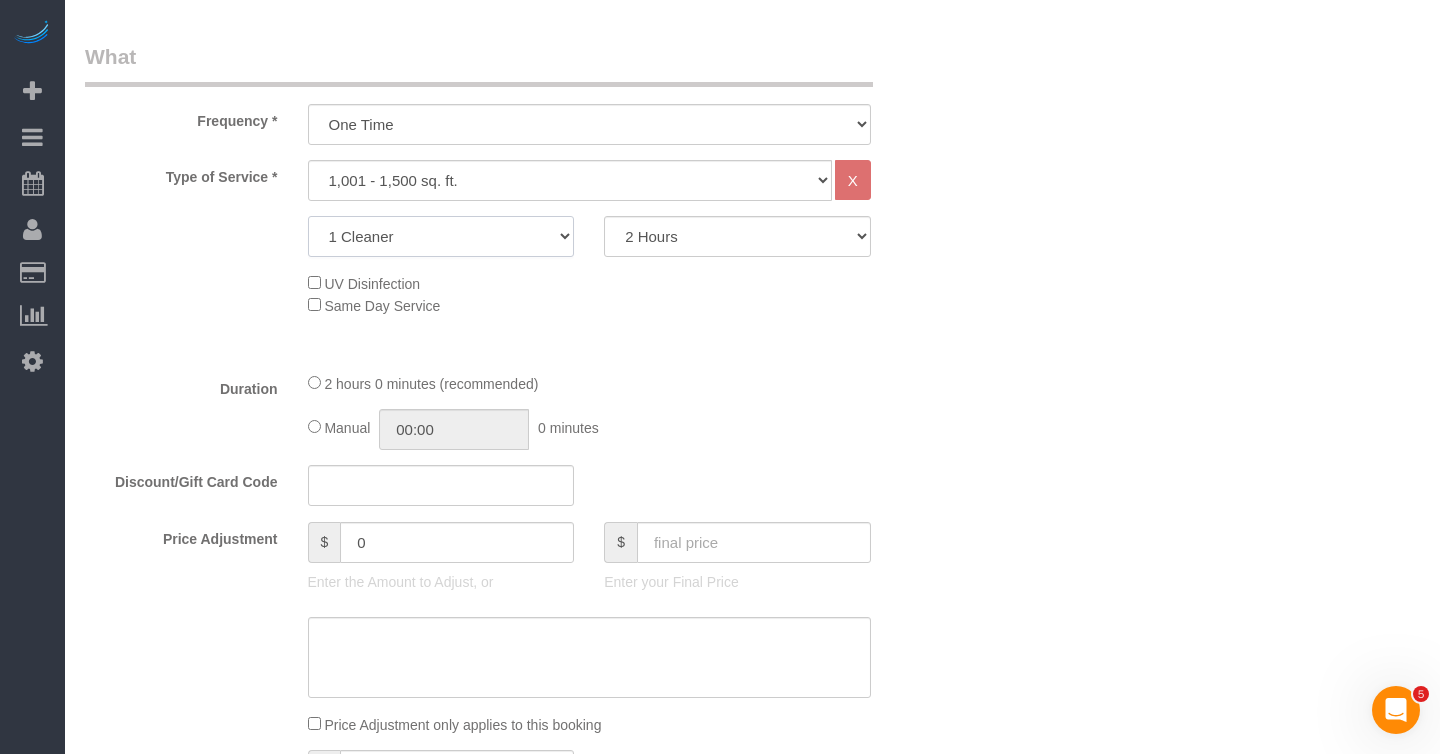 click on "1 Cleaner
2 Cleaners
3 Cleaners
4 Cleaners
5 Cleaners" 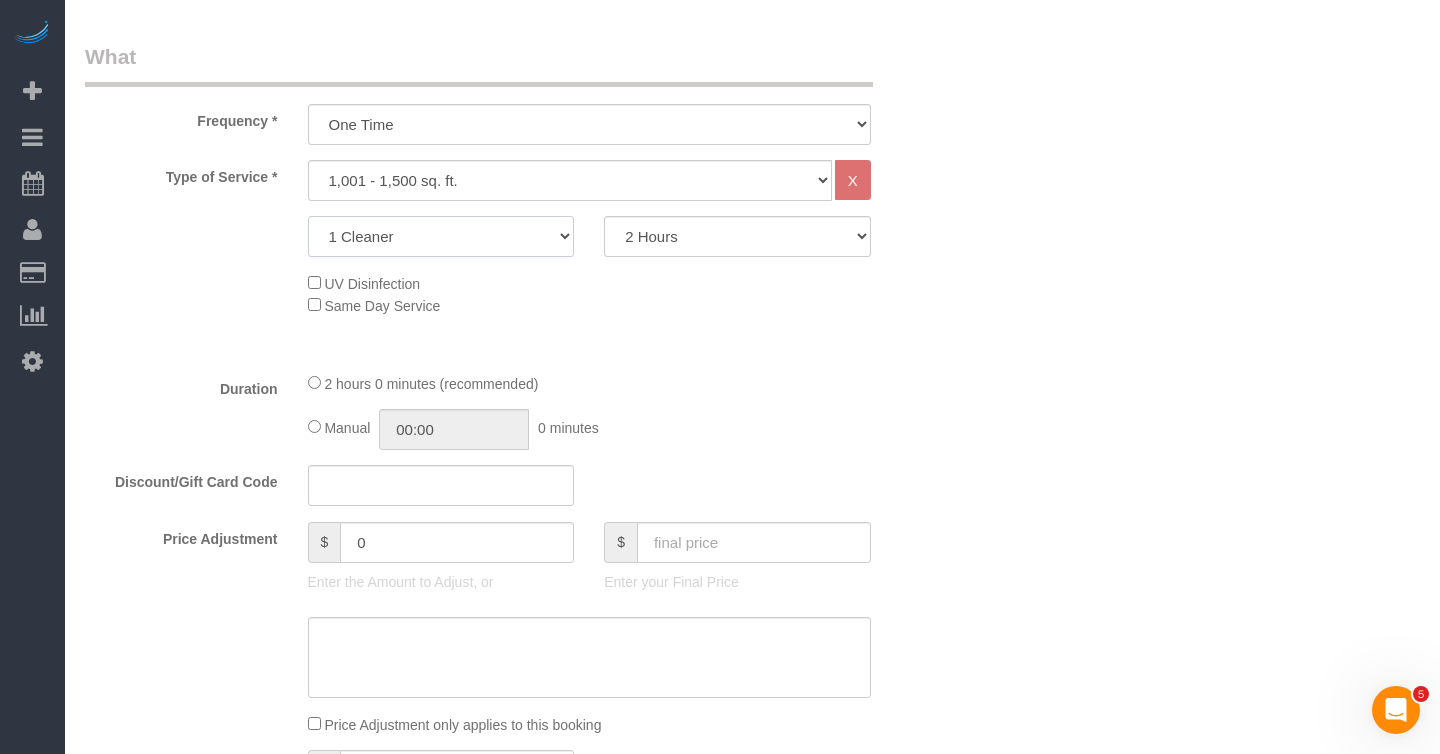 click on "1 Cleaner
2 Cleaners
3 Cleaners
4 Cleaners
5 Cleaners" 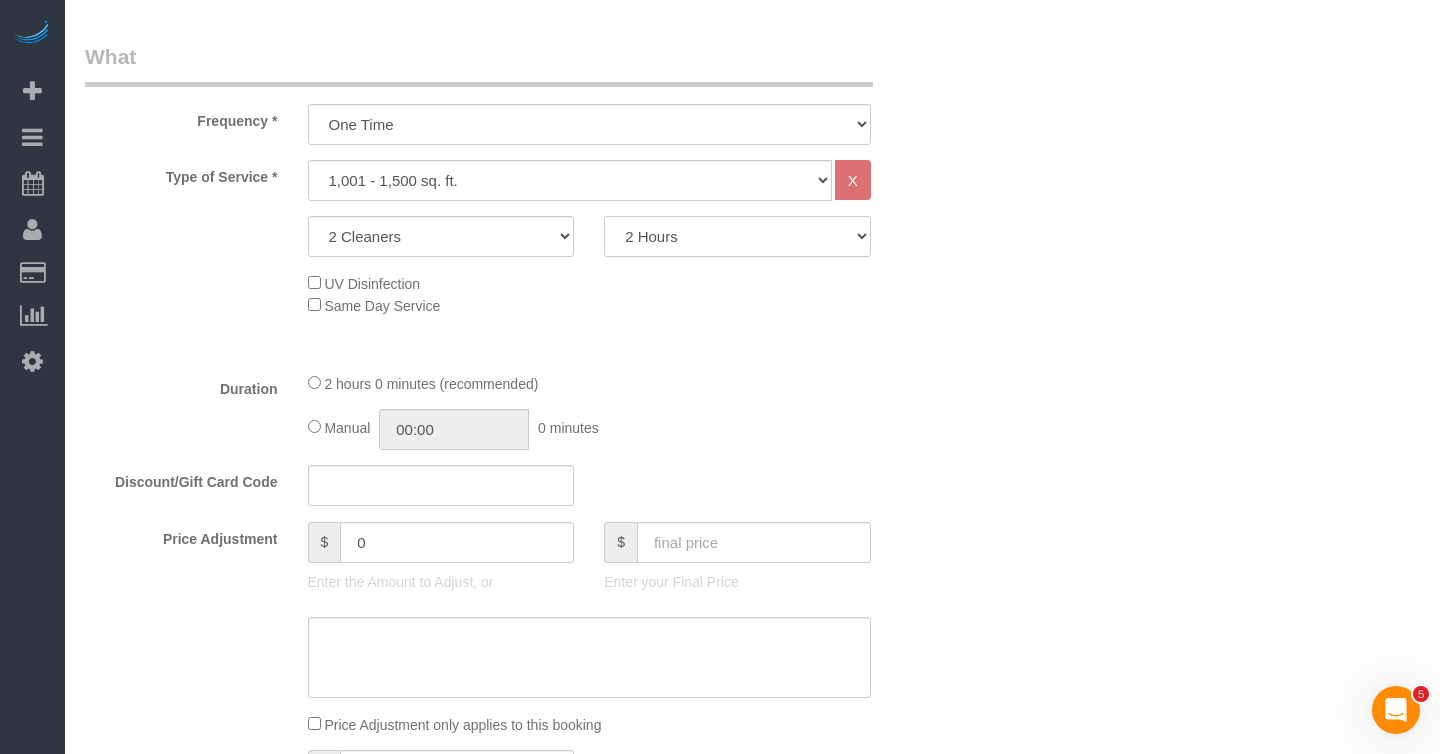 click on "2 Hours
2.5 Hours
3 Hours
3.5 Hours
4 Hours
4.5 Hours
5 Hours
5.5 Hours
6 Hours
6.5 Hours
7 Hours
7.5 Hours
8 Hours
8.5 Hours
9 Hours
9.5 Hours
10 Hours
10.5 Hours
11 Hours
11.5 Hours
12 Hours" 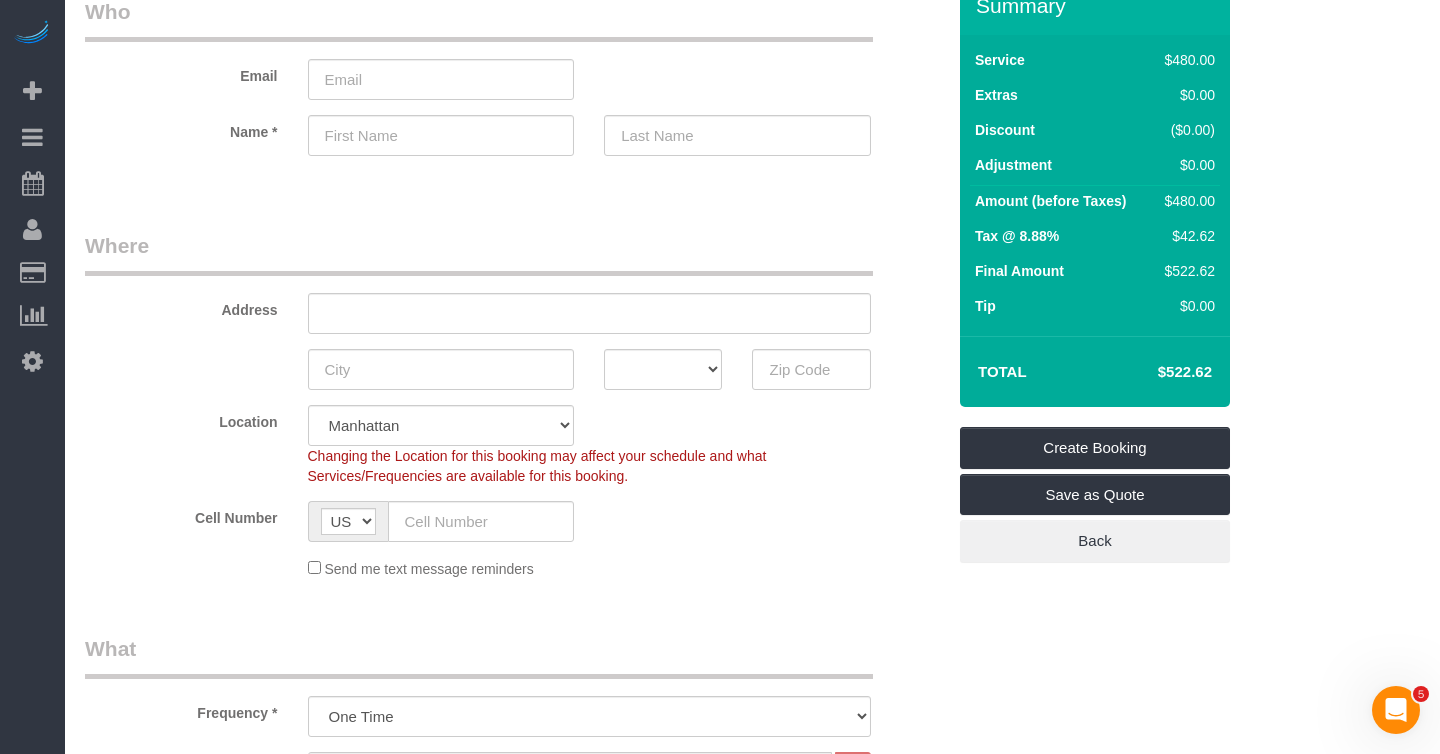 scroll, scrollTop: 0, scrollLeft: 0, axis: both 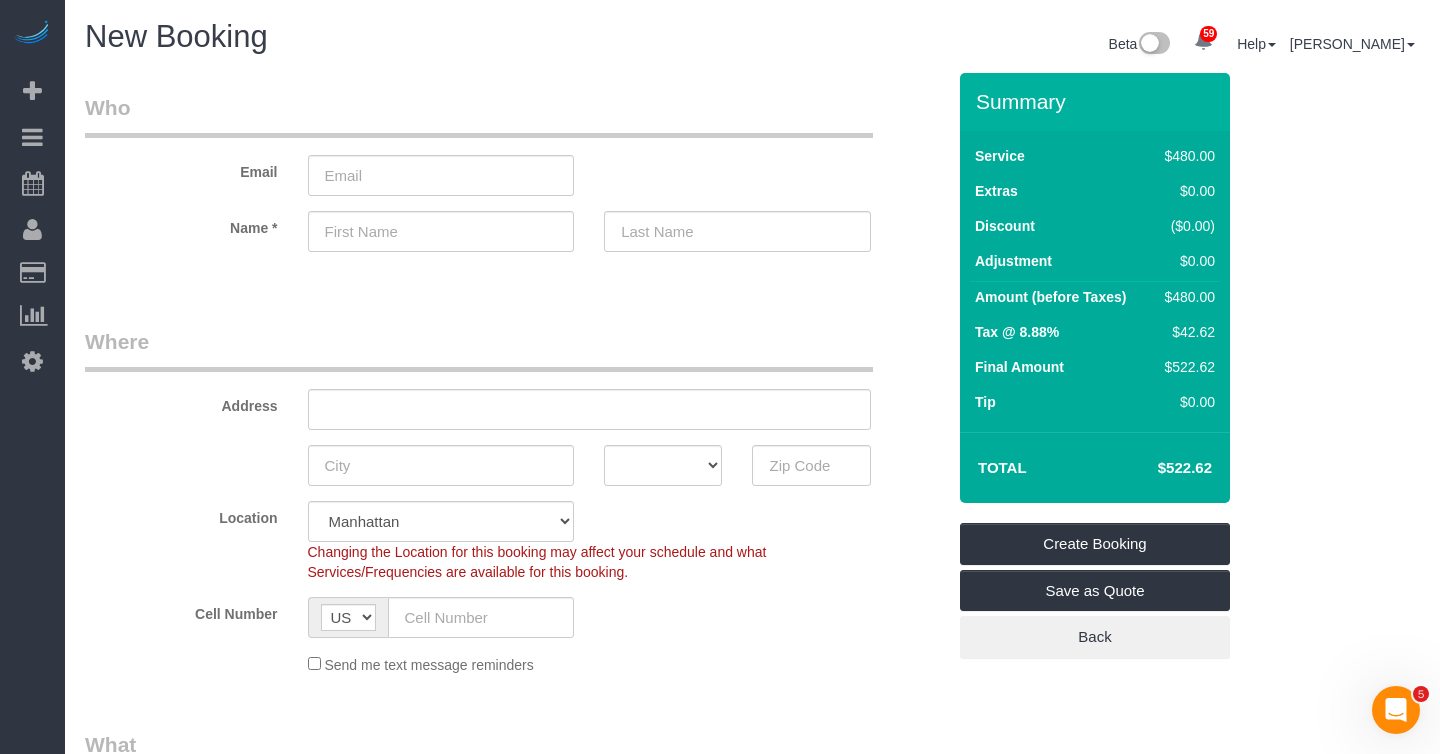drag, startPoint x: 1220, startPoint y: 468, endPoint x: 1137, endPoint y: 470, distance: 83.02409 